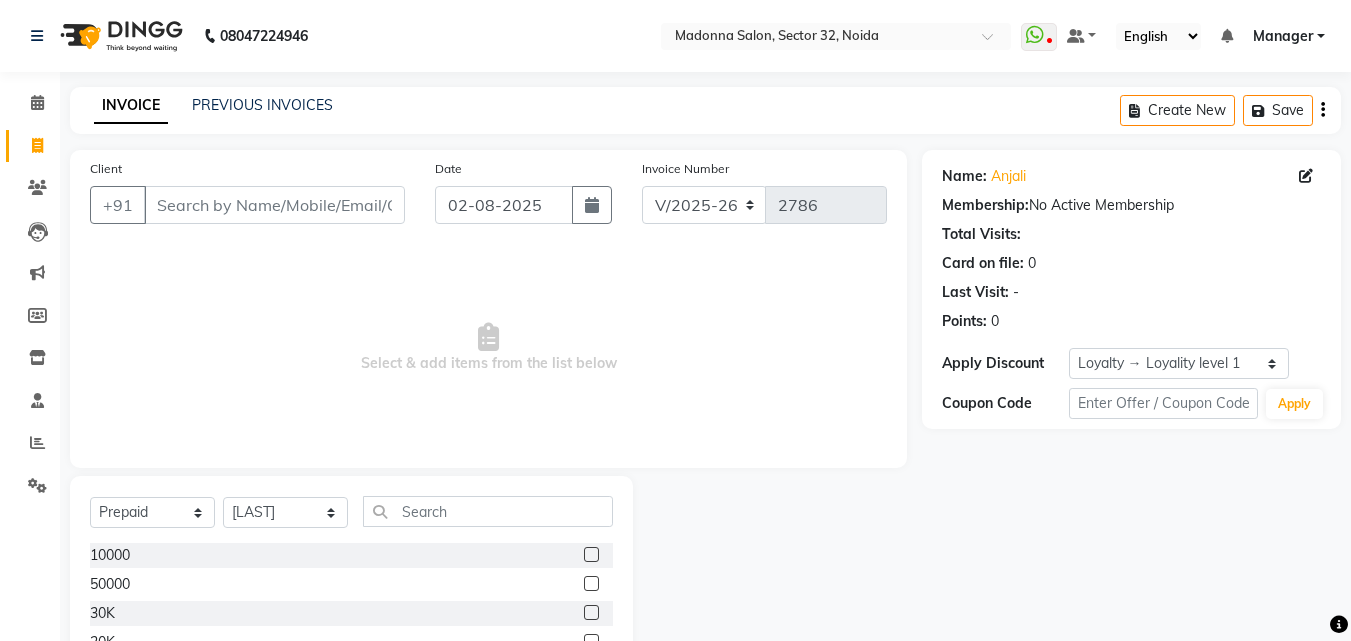 select on "7229" 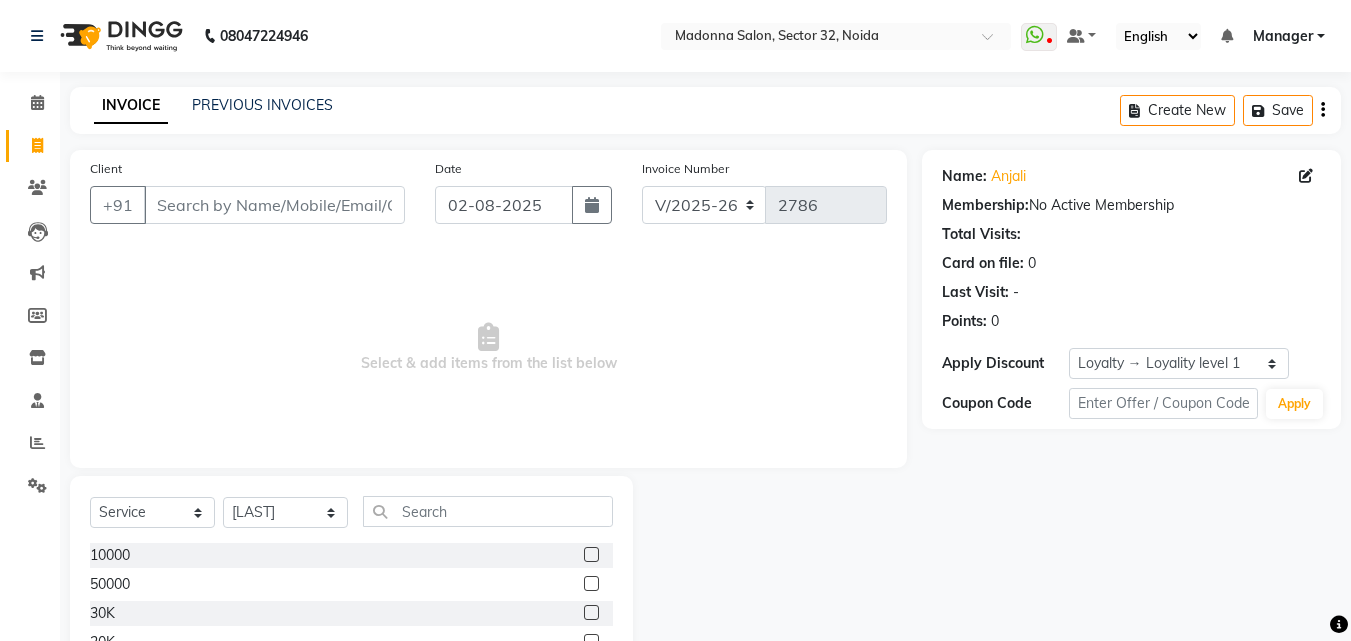click on "Select  Service  Product  Membership  Package Voucher Prepaid Gift Card" 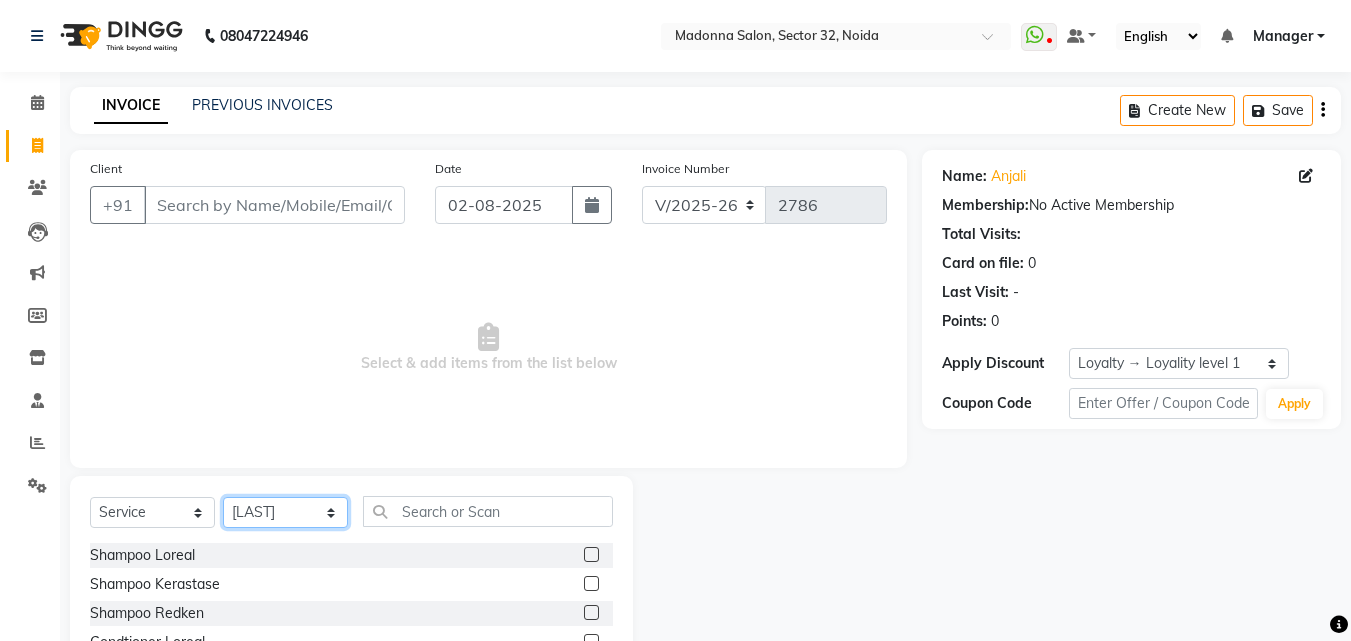 click on "Select Stylist Aayan Account  Ashu BHOLU Geeta Hanif JIYA SINGH Kiran LAXMAN PEDI Manager Mohit Naddy NAIL SWASTIKA Sajal Sameer Shahnawaj Sharukh Sonu VISHAL STYLIST" 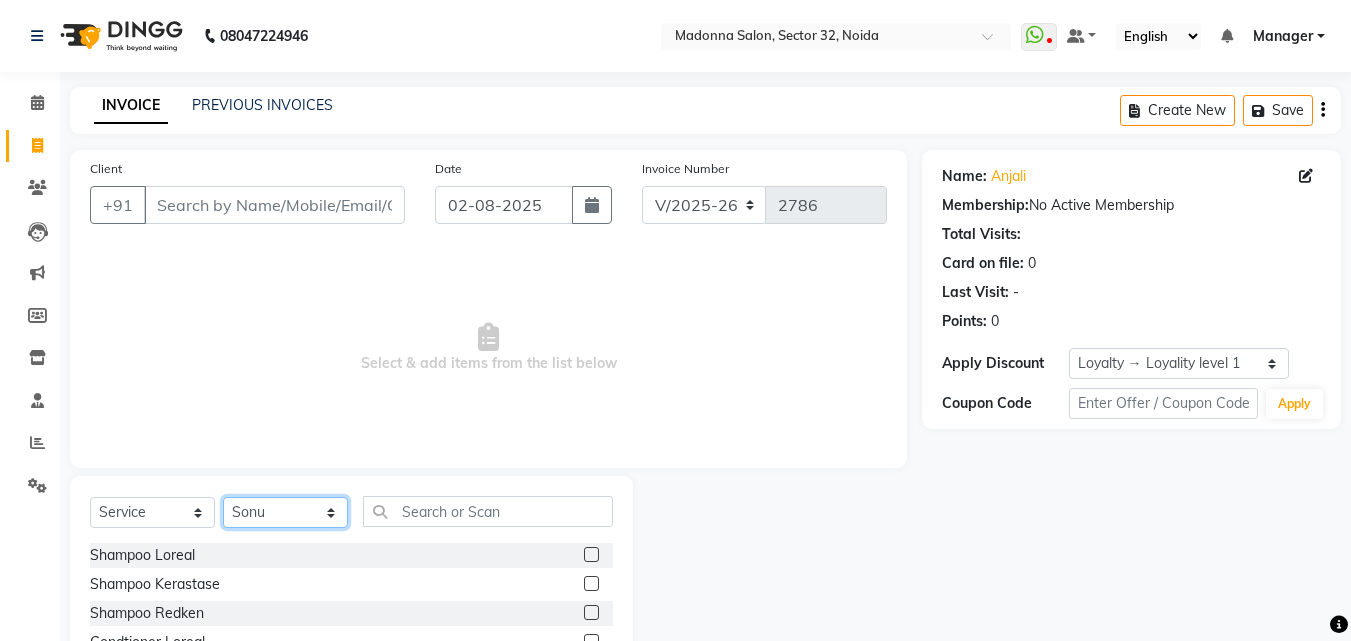 click on "Select Stylist Aayan Account  Ashu BHOLU Geeta Hanif JIYA SINGH Kiran LAXMAN PEDI Manager Mohit Naddy NAIL SWASTIKA Sajal Sameer Shahnawaj Sharukh Sonu VISHAL STYLIST" 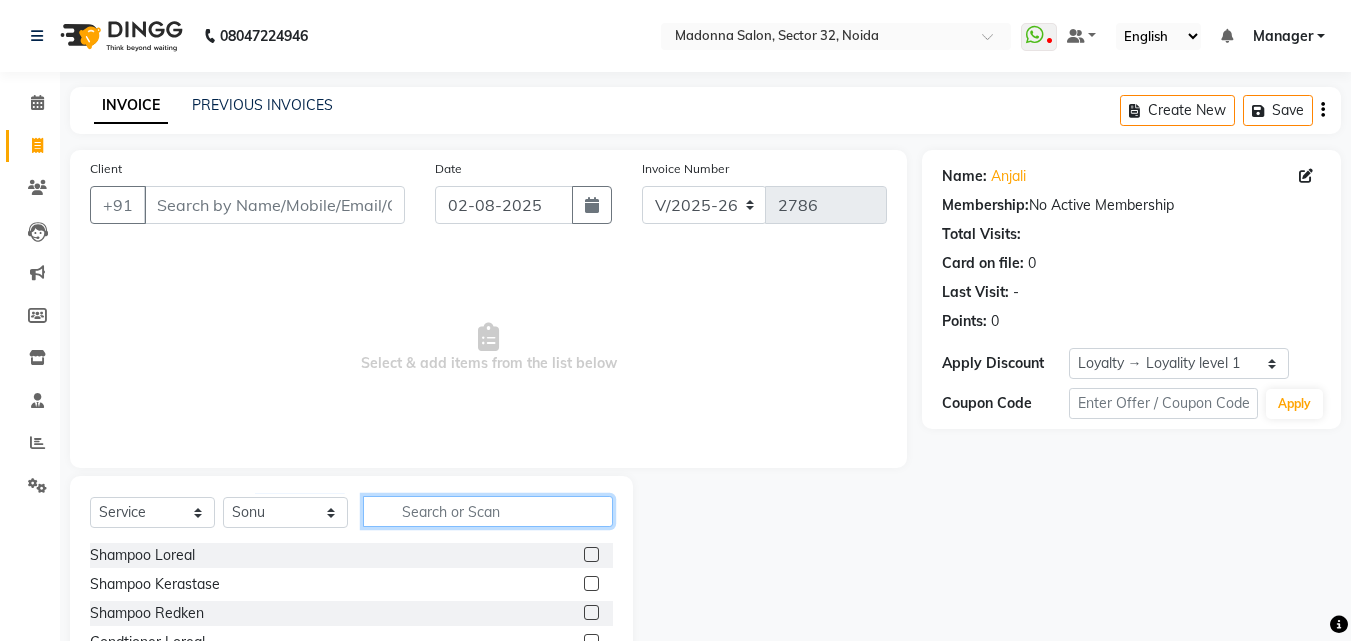 click 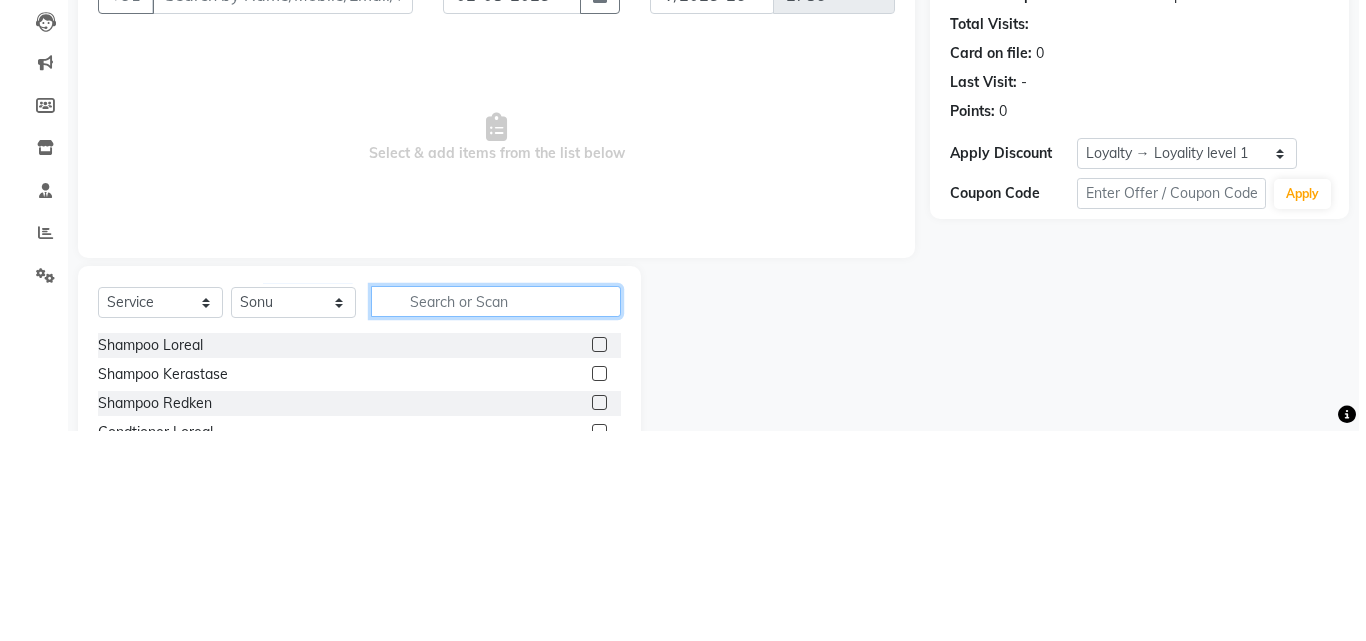 scroll, scrollTop: 48, scrollLeft: 0, axis: vertical 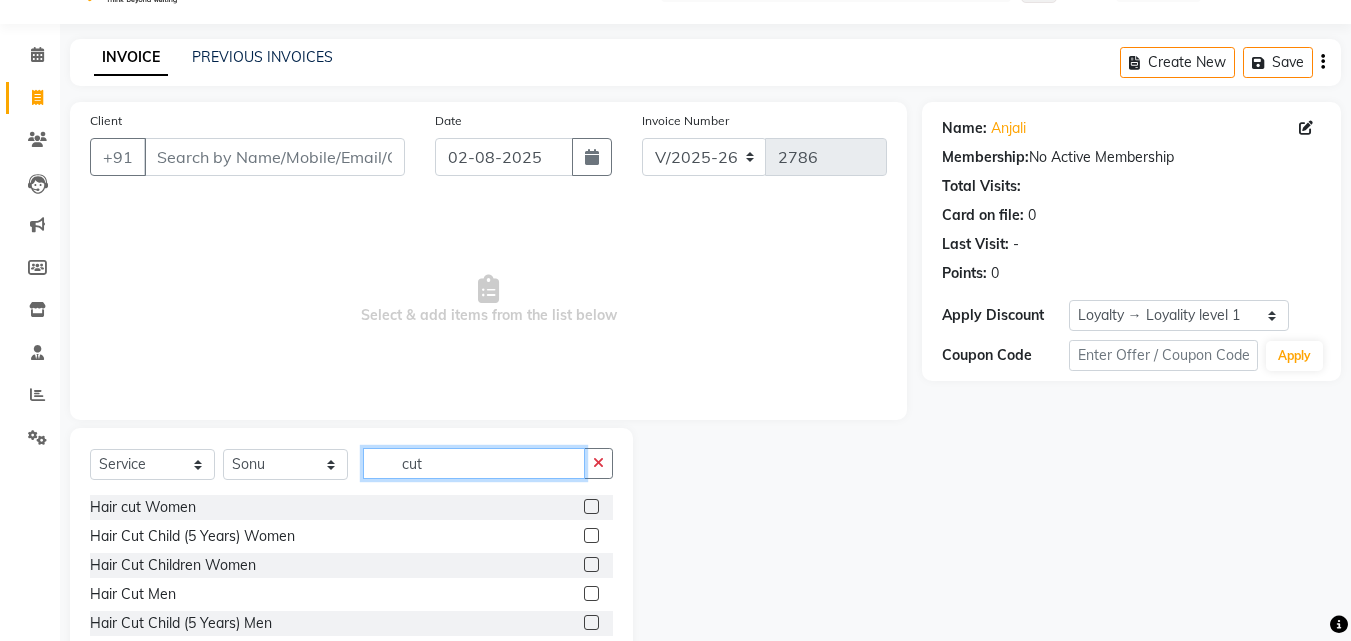 type on "cut" 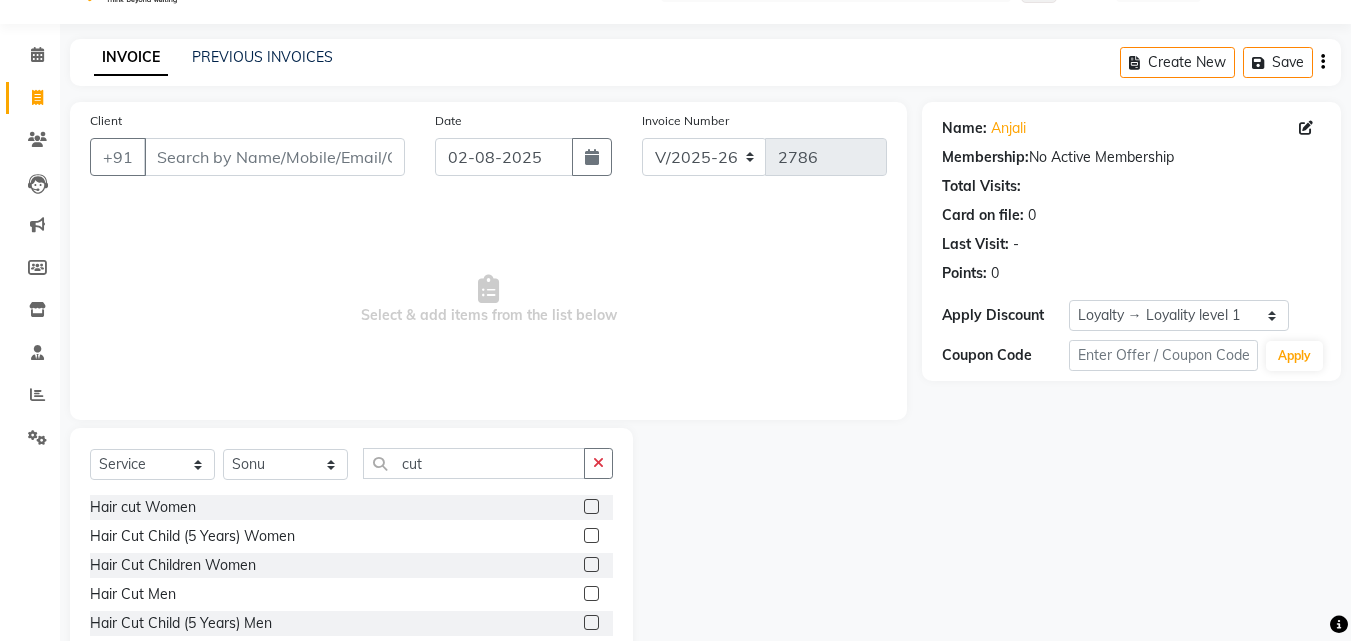 click 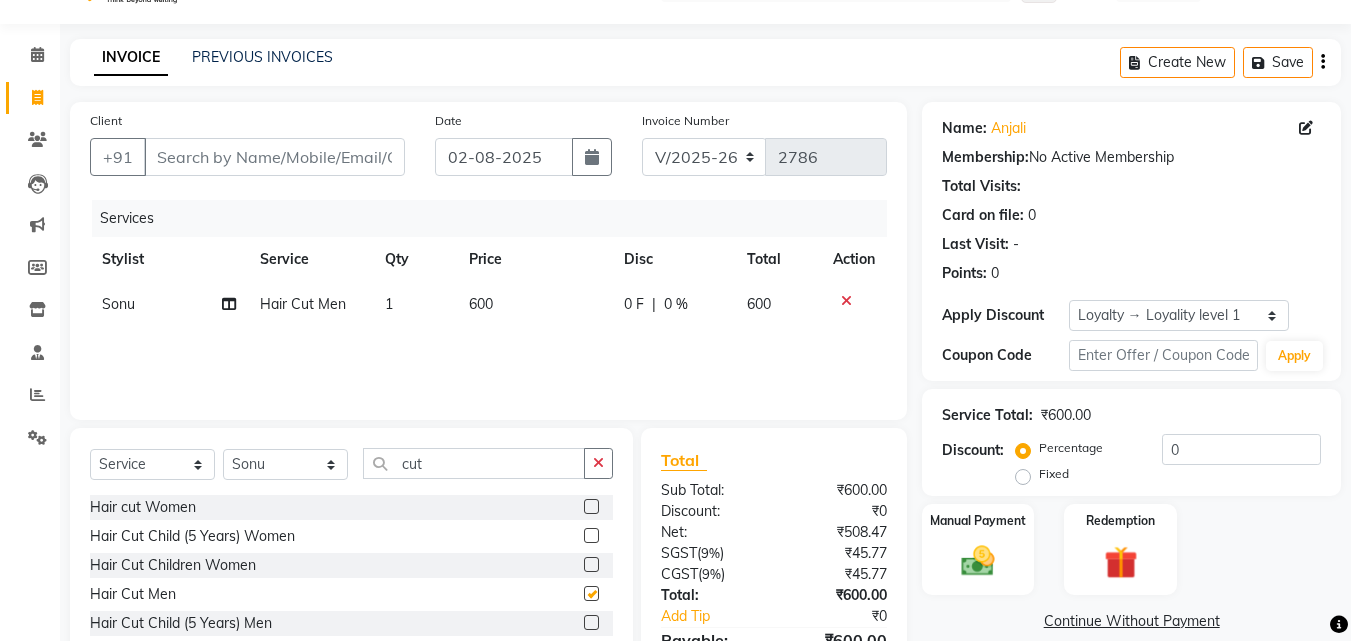 checkbox on "false" 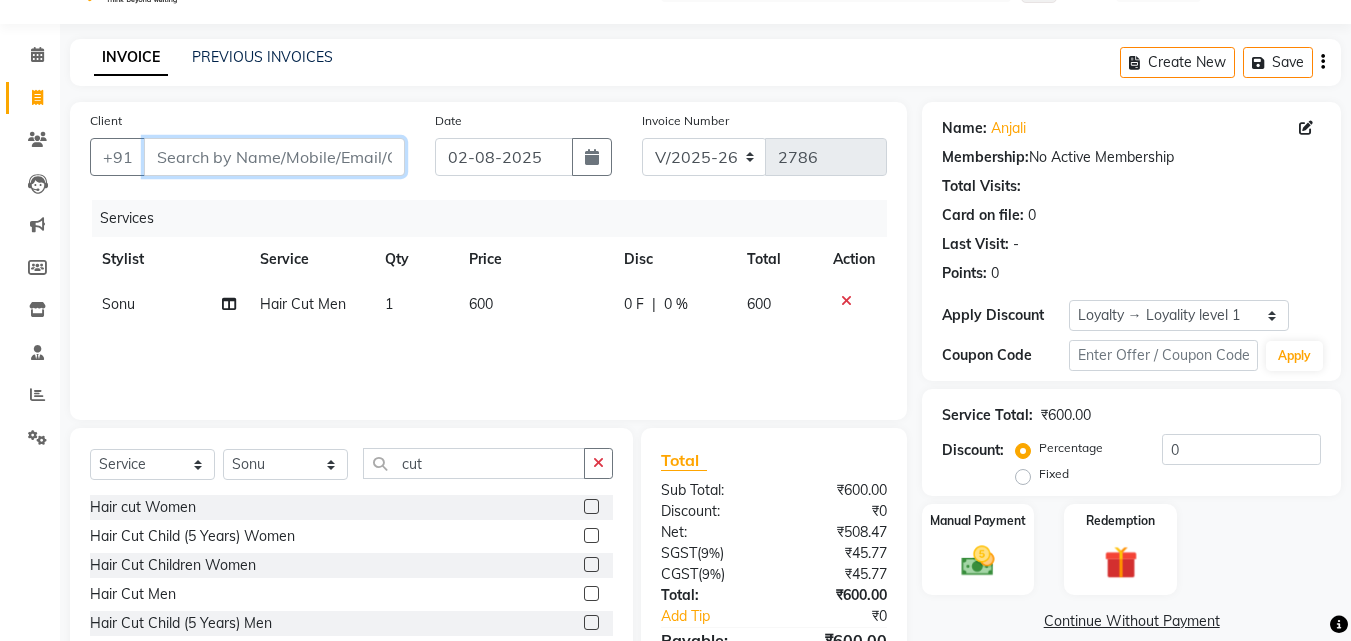 click on "Client" at bounding box center [274, 157] 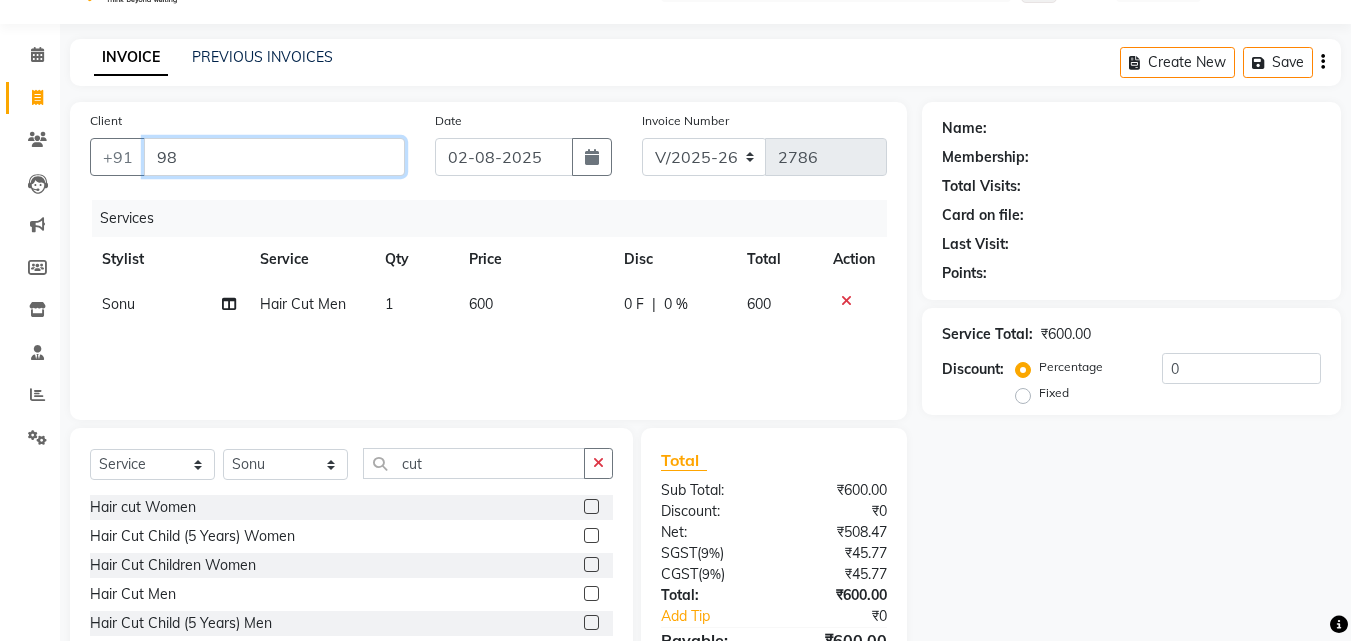 type on "9" 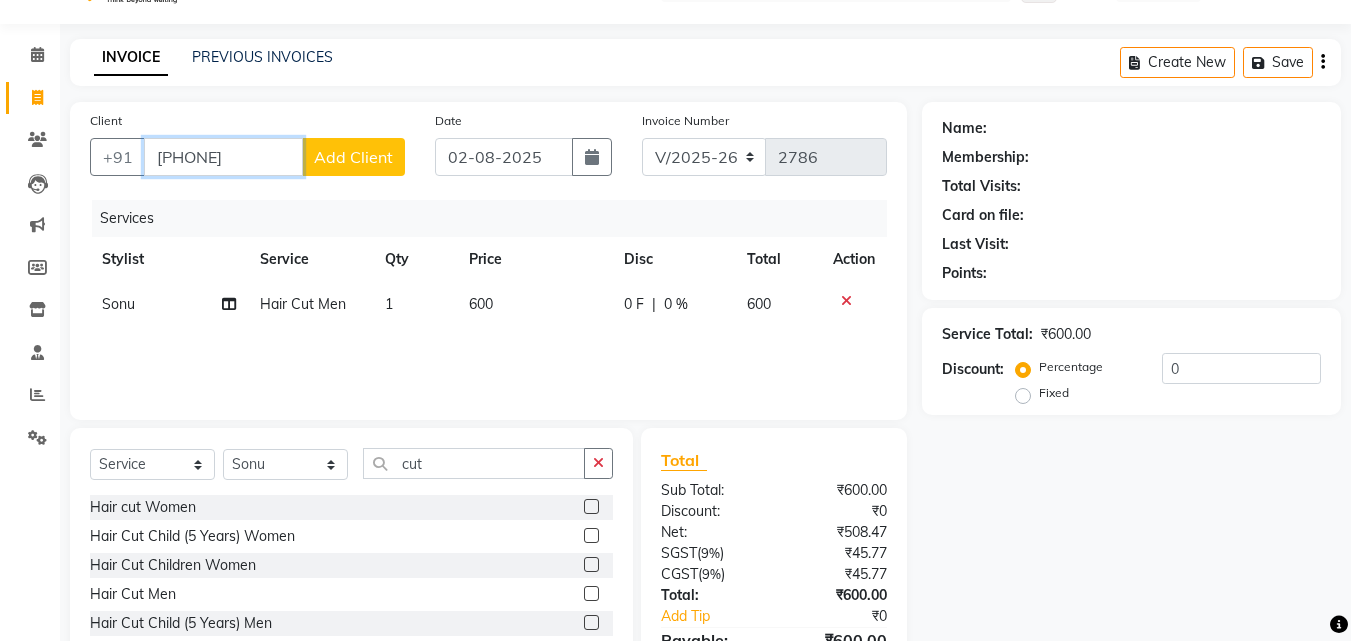 type on "[PHONE]" 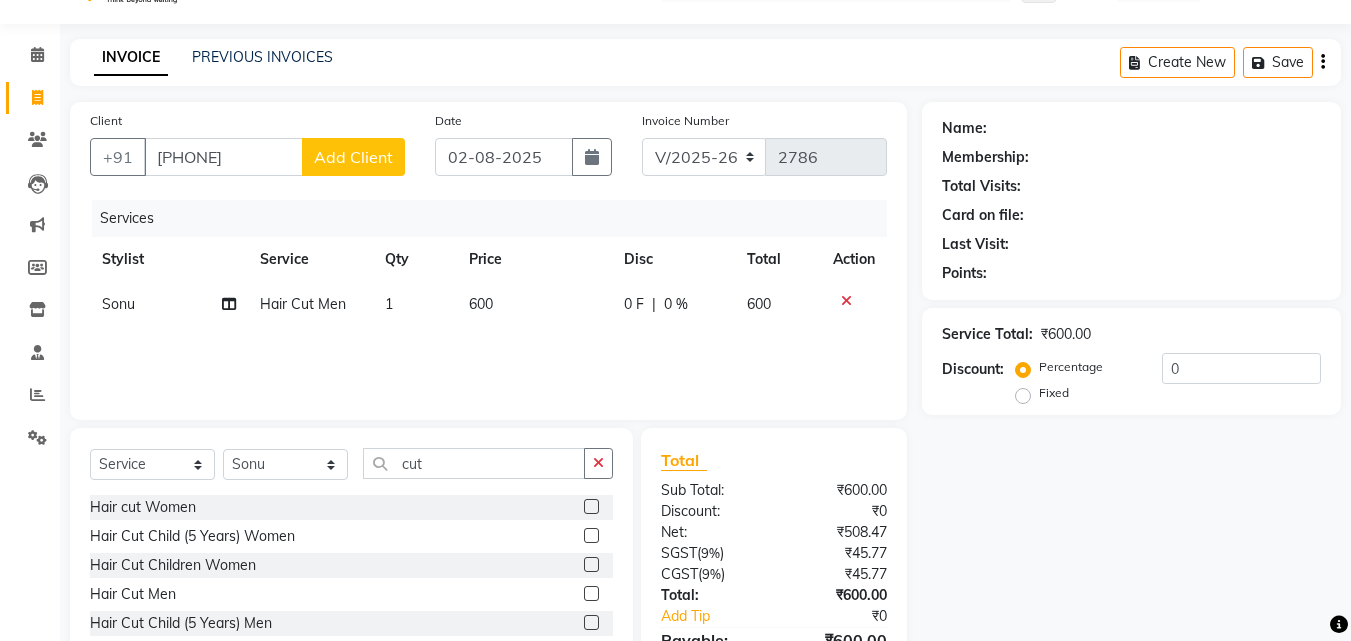 click on "Add Client" 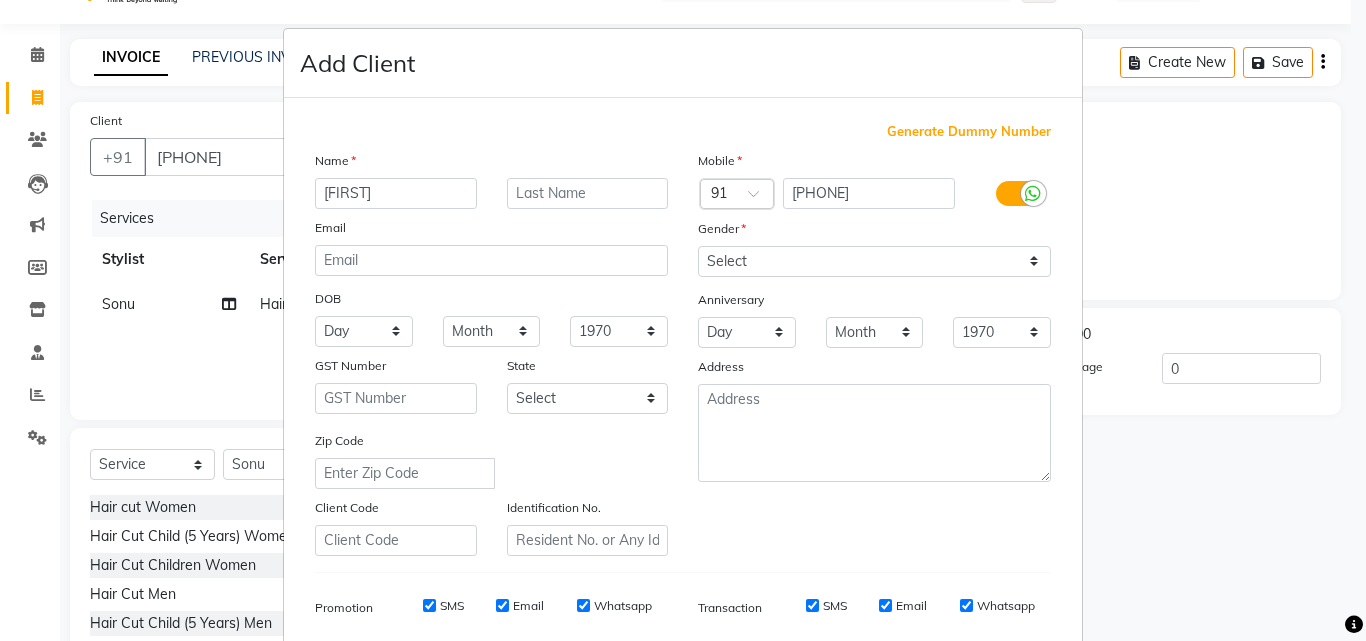 type on "[FIRST]" 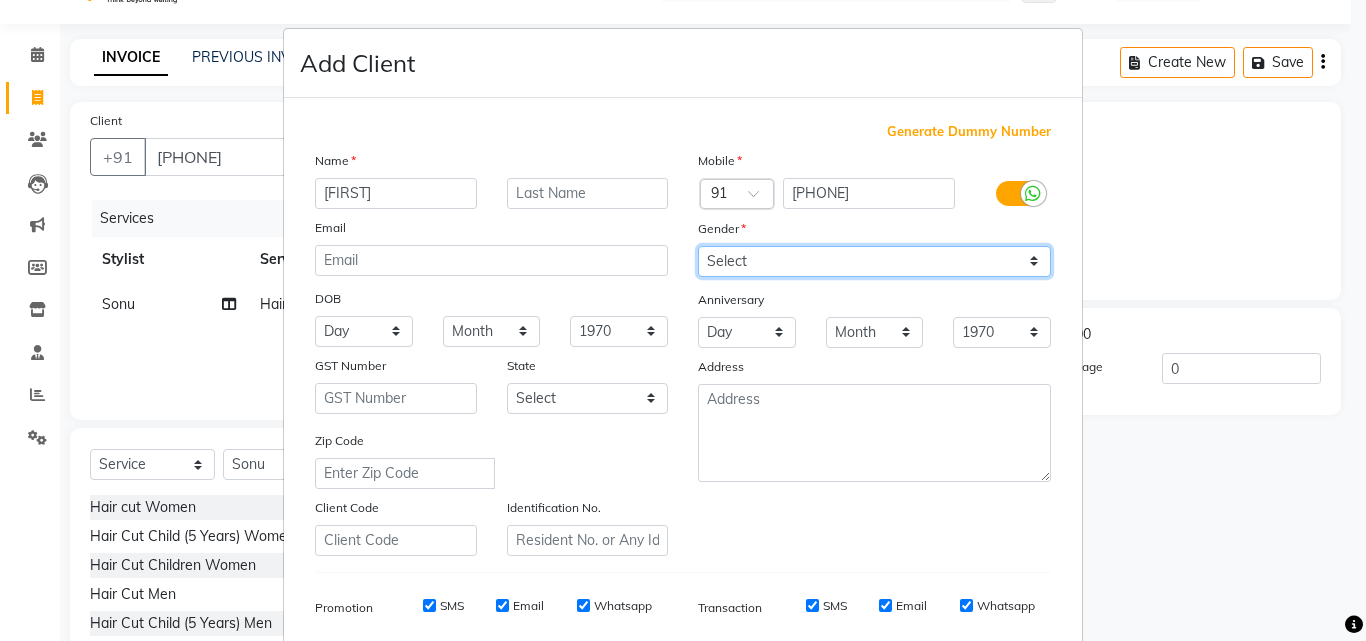 click on "Select Male Female Other Prefer Not To Say" at bounding box center [874, 261] 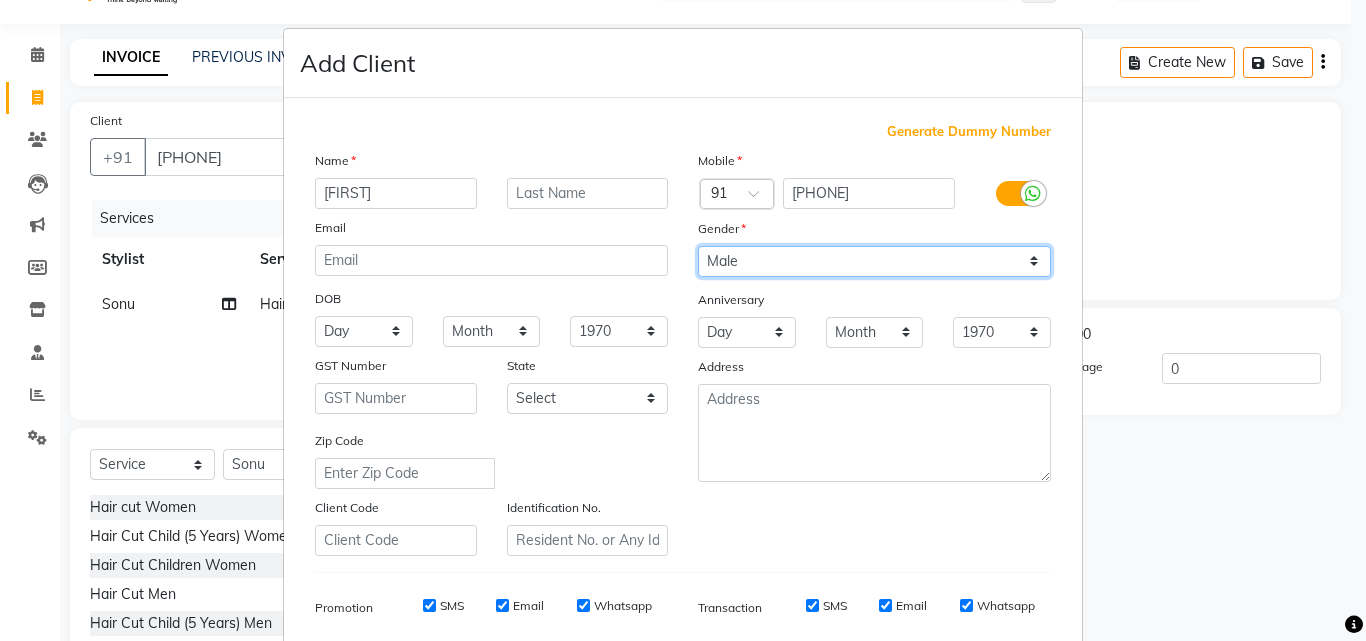 click on "Select Male Female Other Prefer Not To Say" at bounding box center (874, 261) 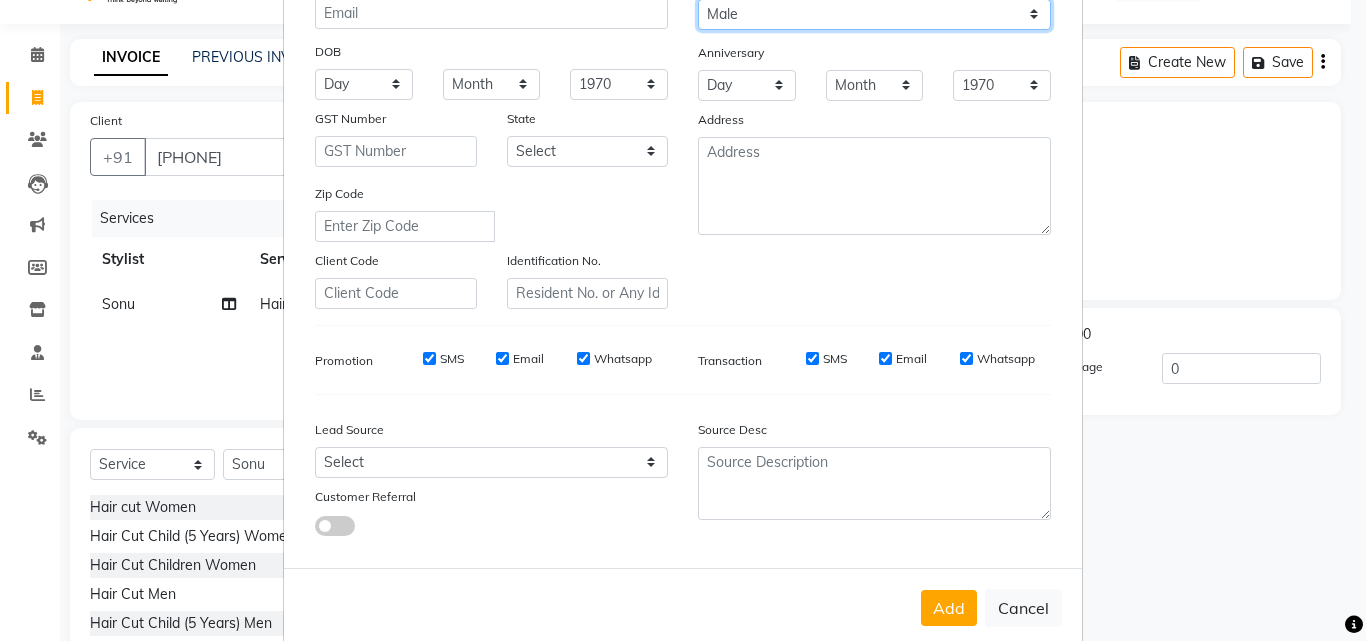 scroll, scrollTop: 254, scrollLeft: 0, axis: vertical 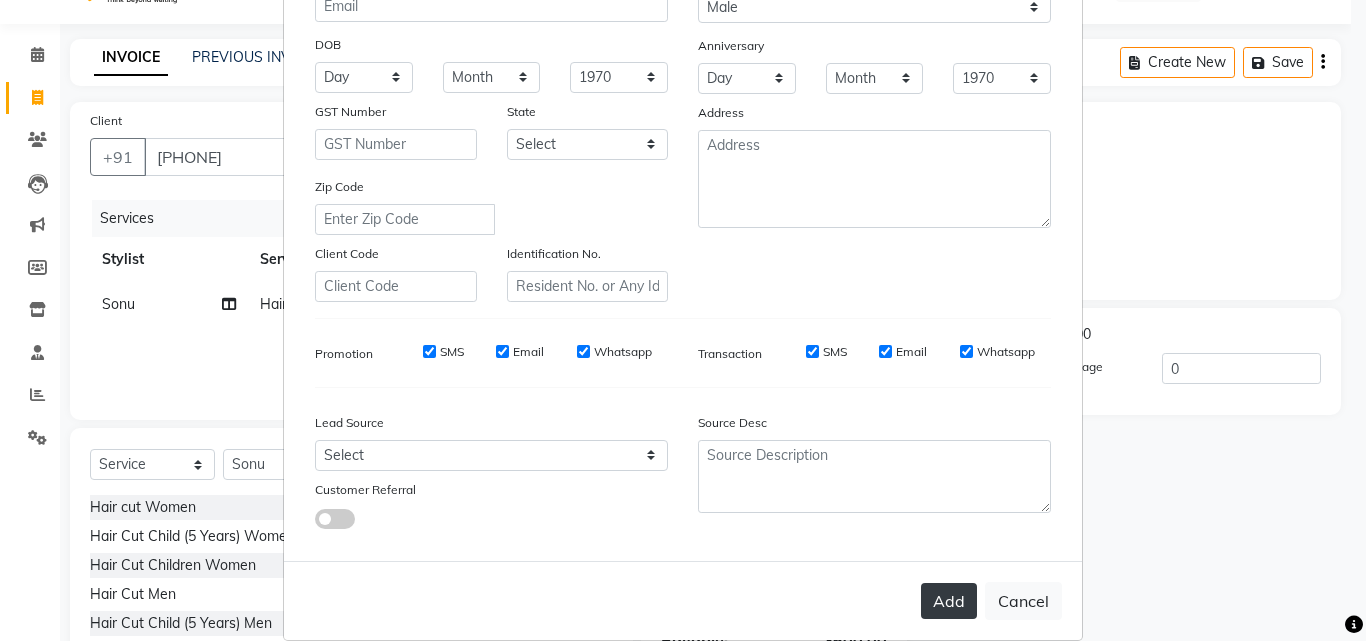 click on "Add" at bounding box center (949, 601) 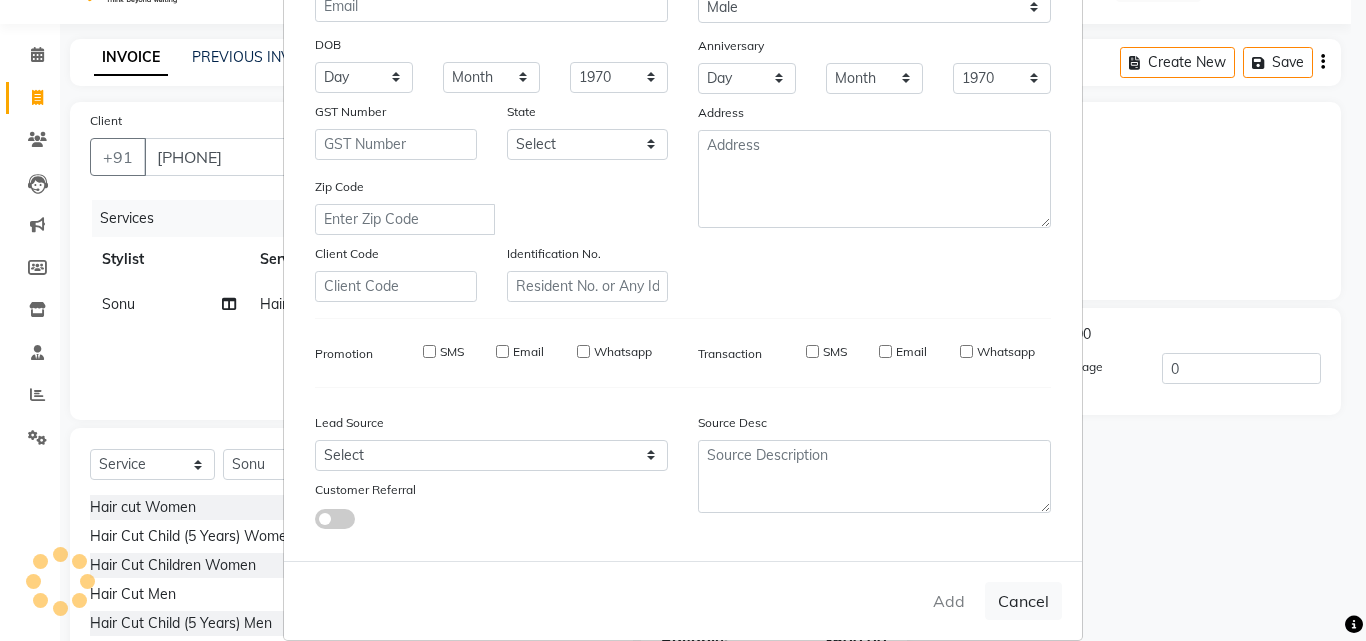 type 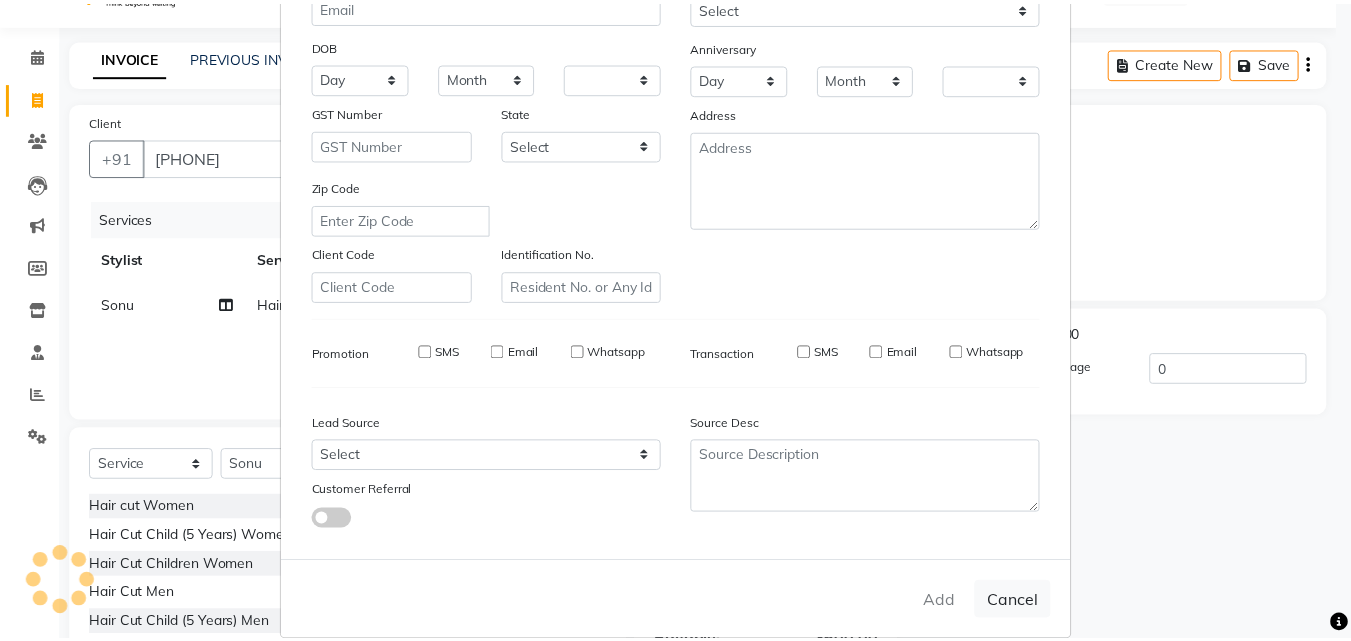 scroll, scrollTop: 282, scrollLeft: 0, axis: vertical 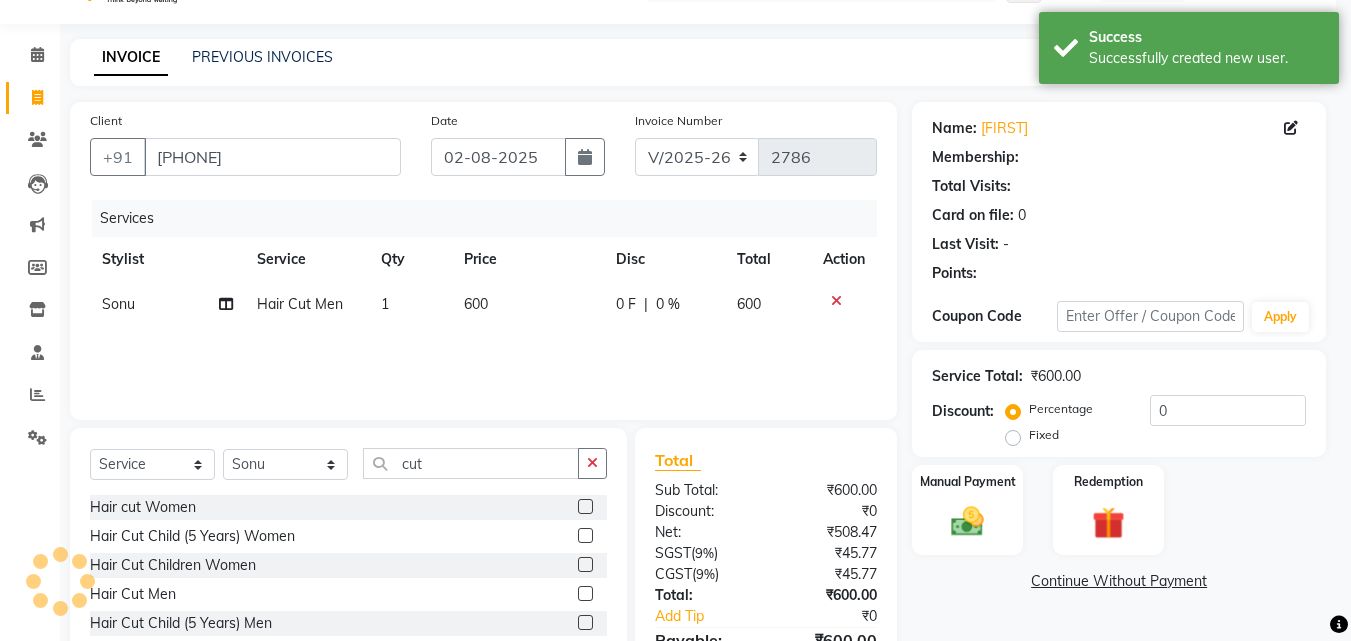 select on "1: Object" 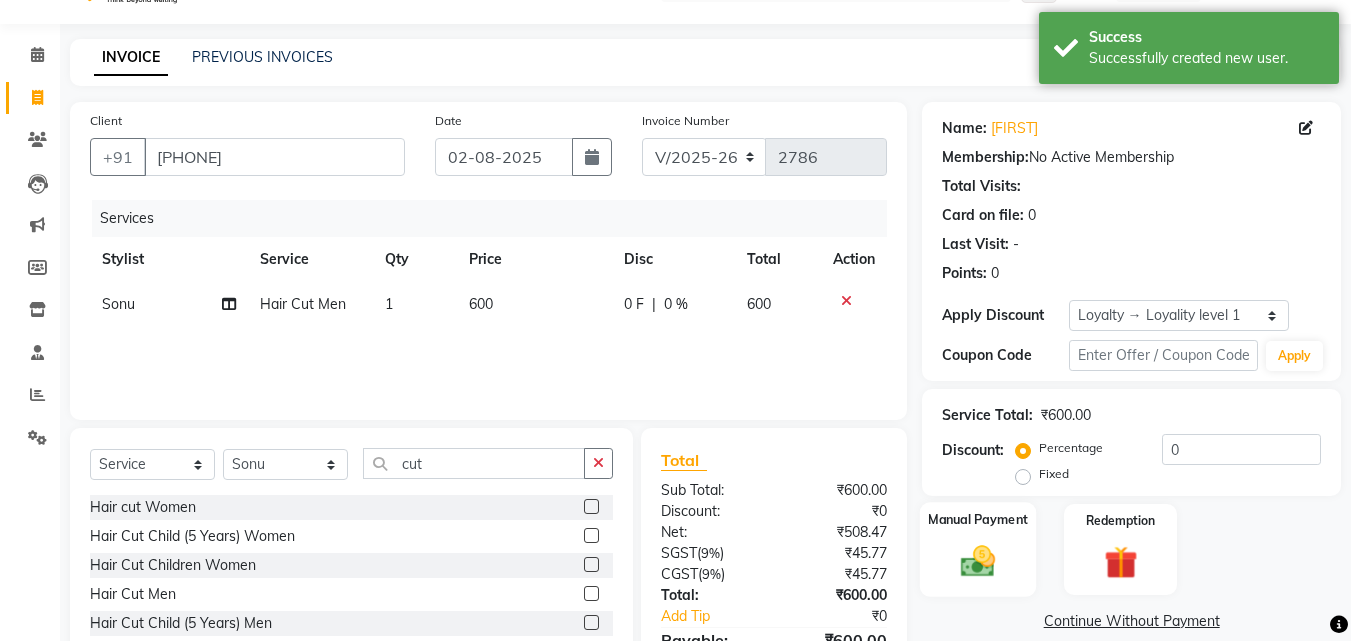 click 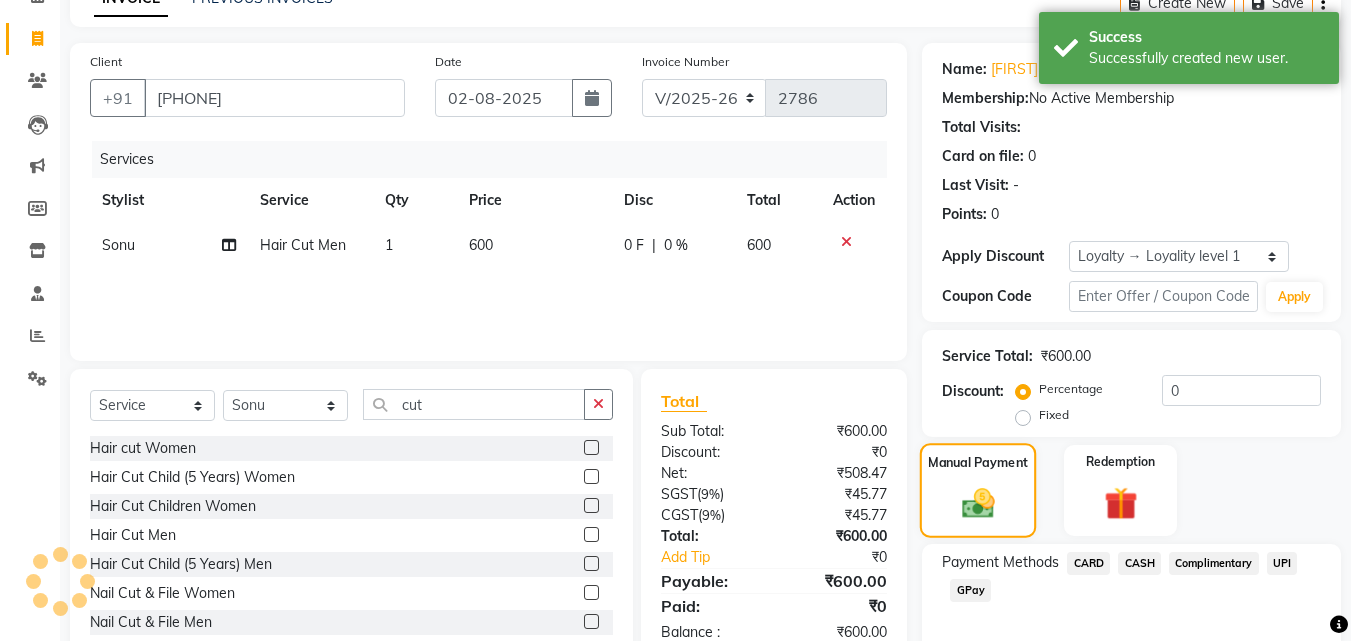 scroll, scrollTop: 201, scrollLeft: 0, axis: vertical 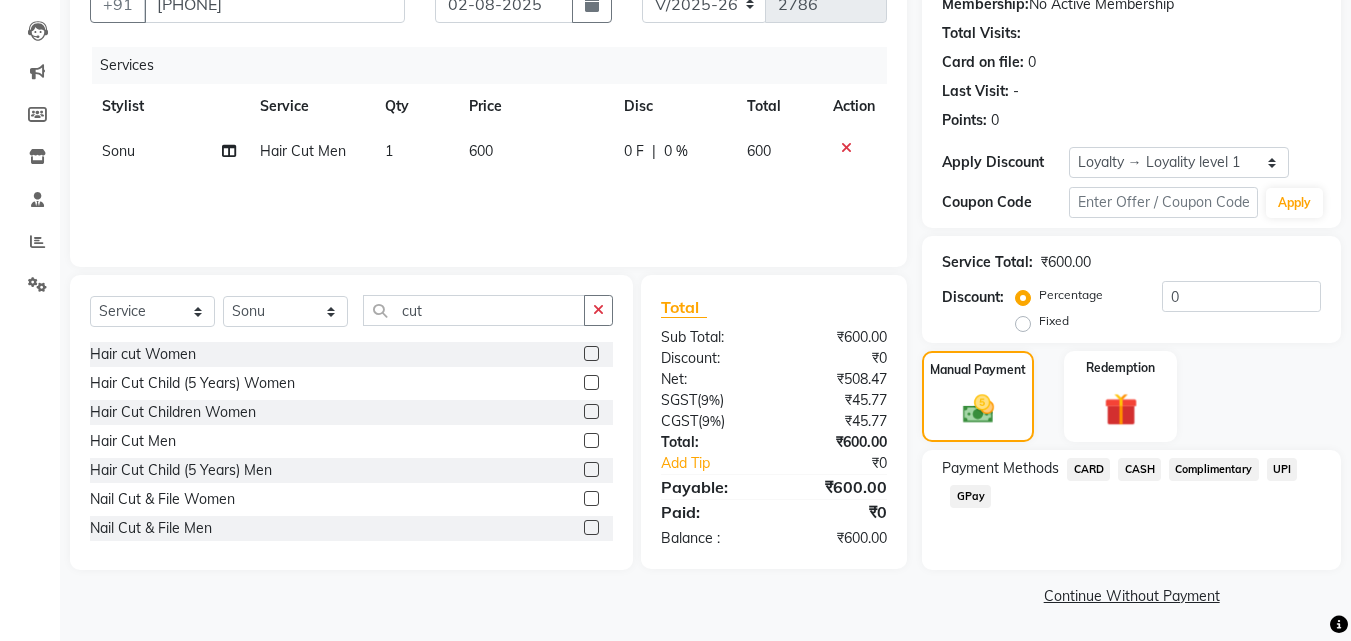 click on "GPay" 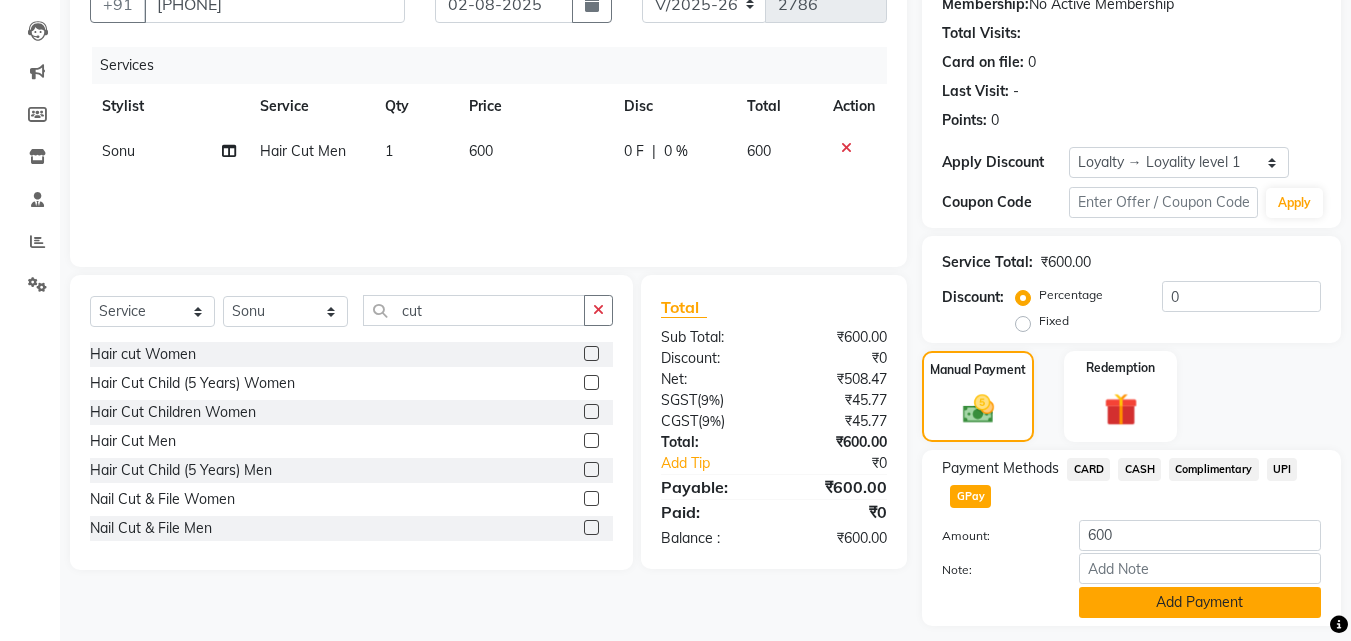 click on "Add Payment" 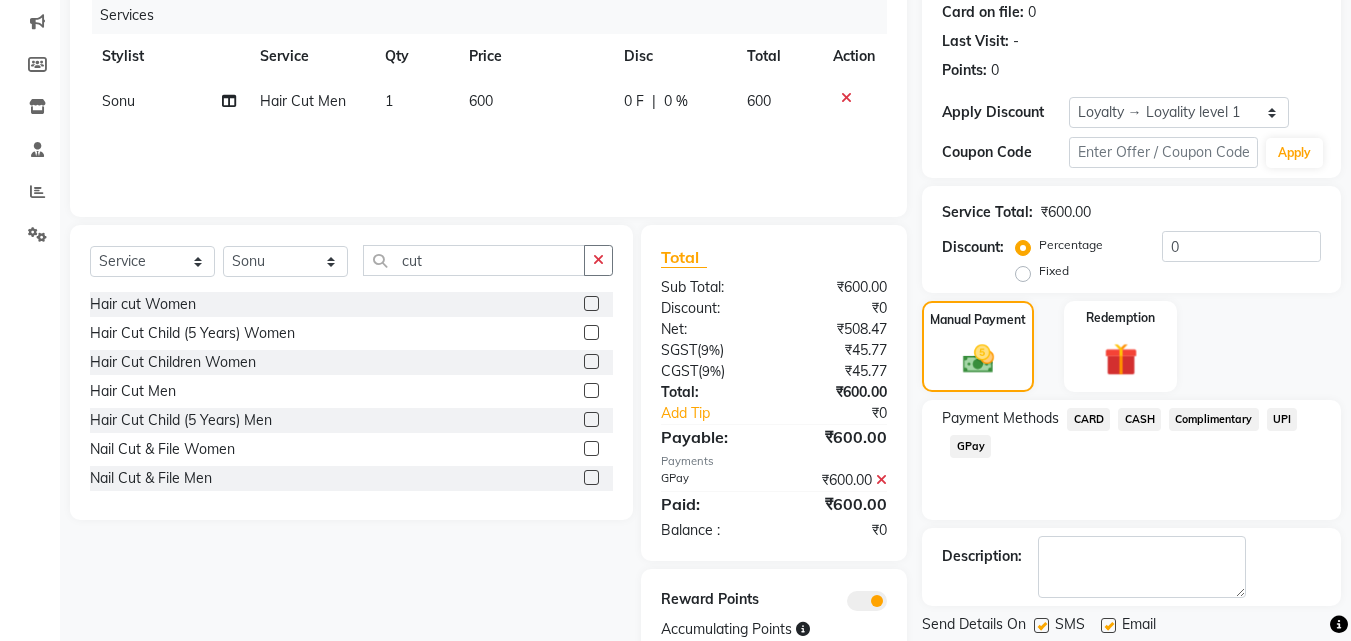 scroll, scrollTop: 321, scrollLeft: 0, axis: vertical 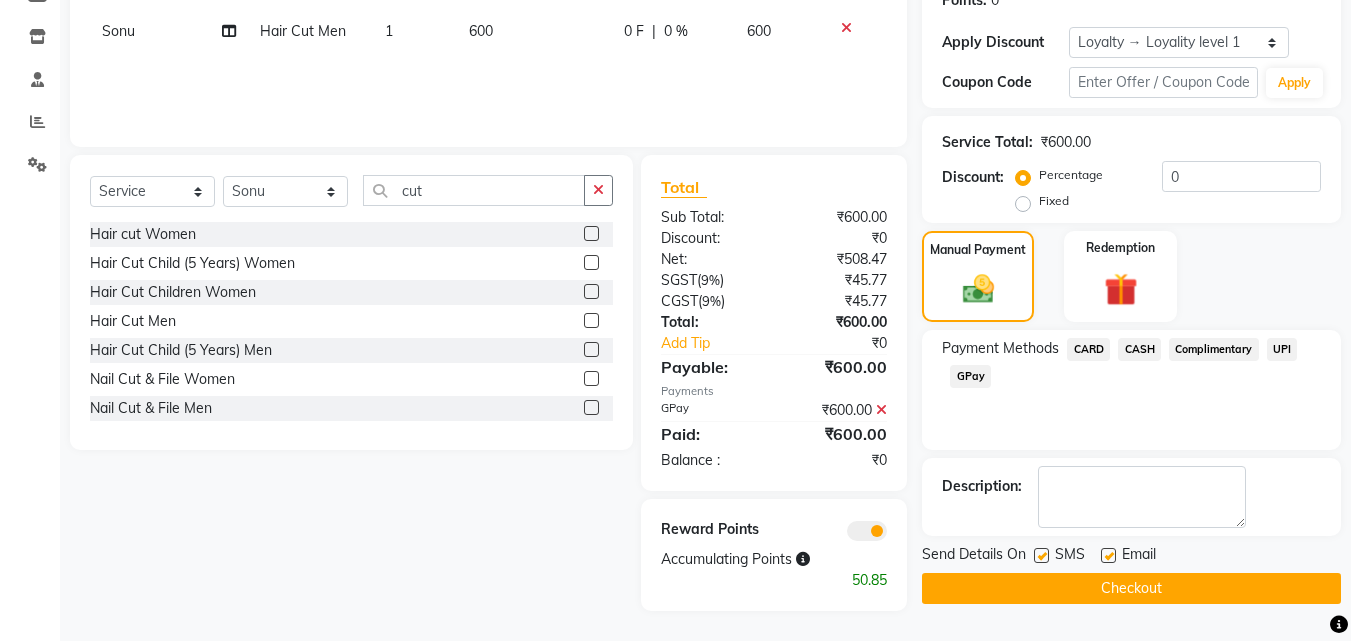 click on "Checkout" 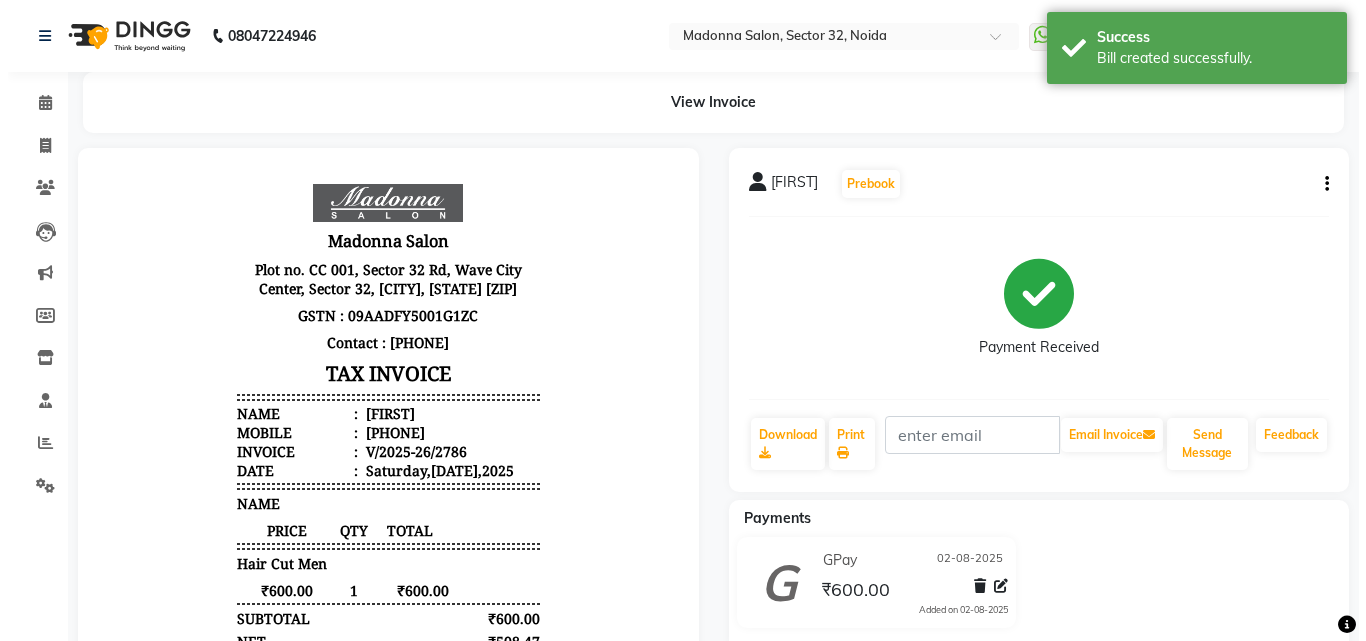 scroll, scrollTop: 0, scrollLeft: 0, axis: both 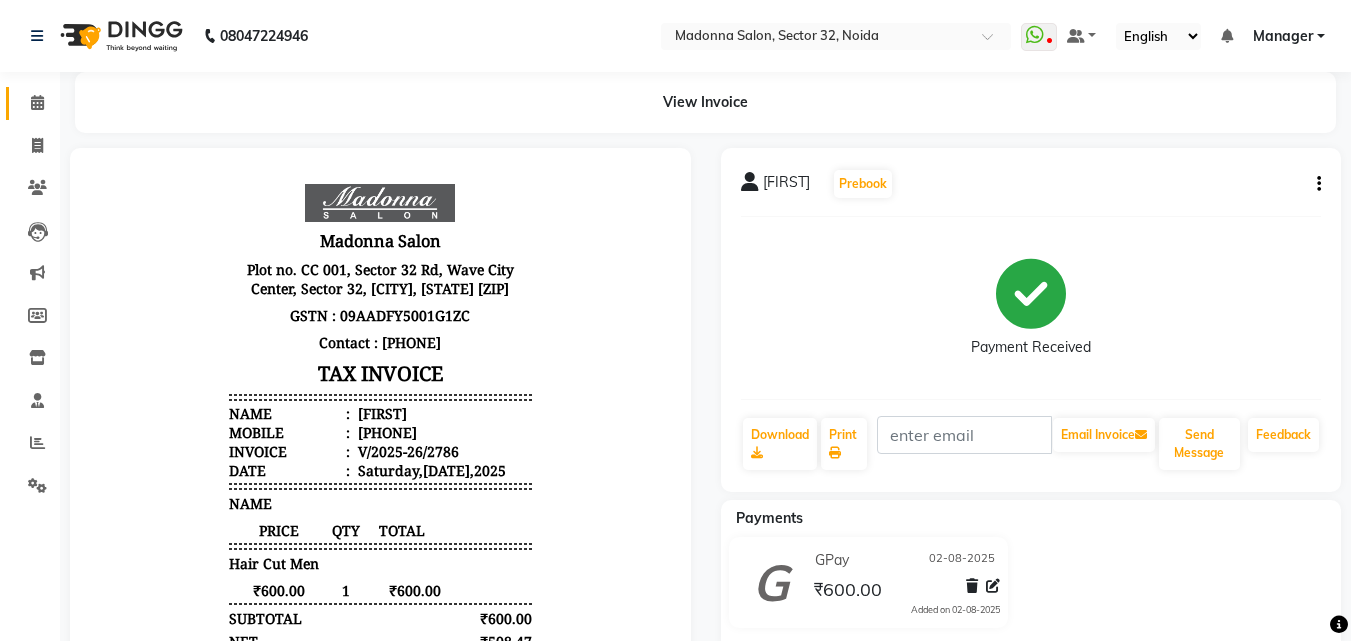 click 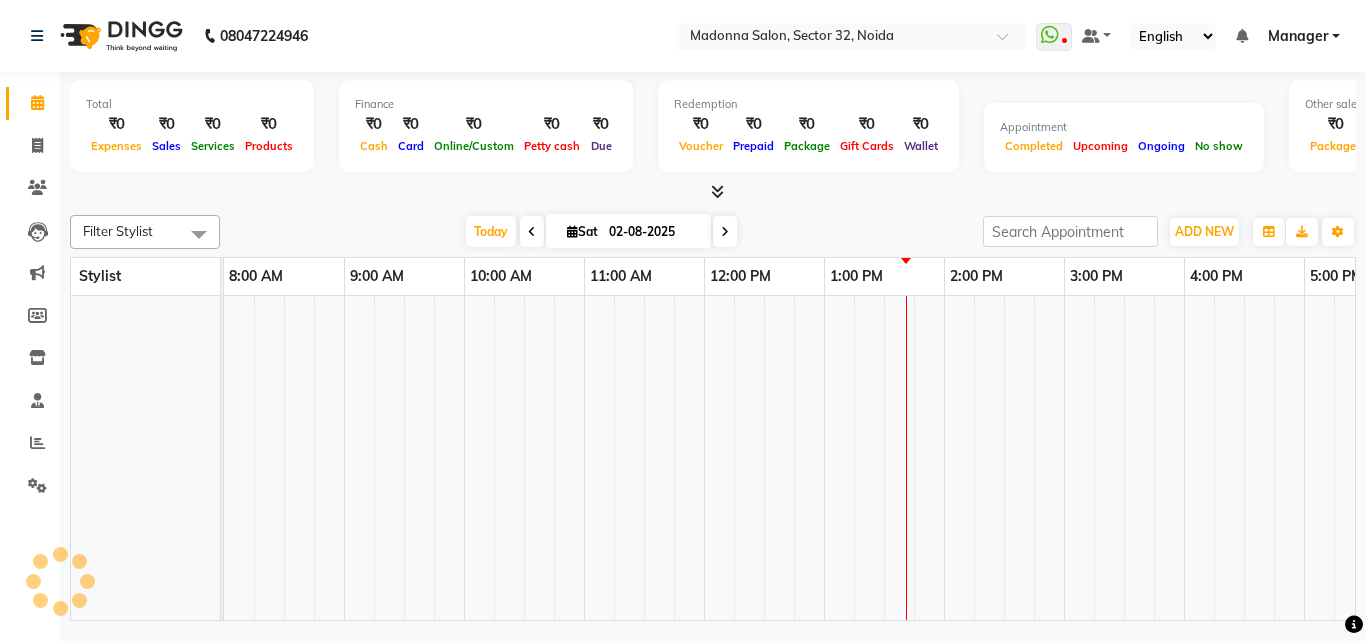 scroll, scrollTop: 0, scrollLeft: 309, axis: horizontal 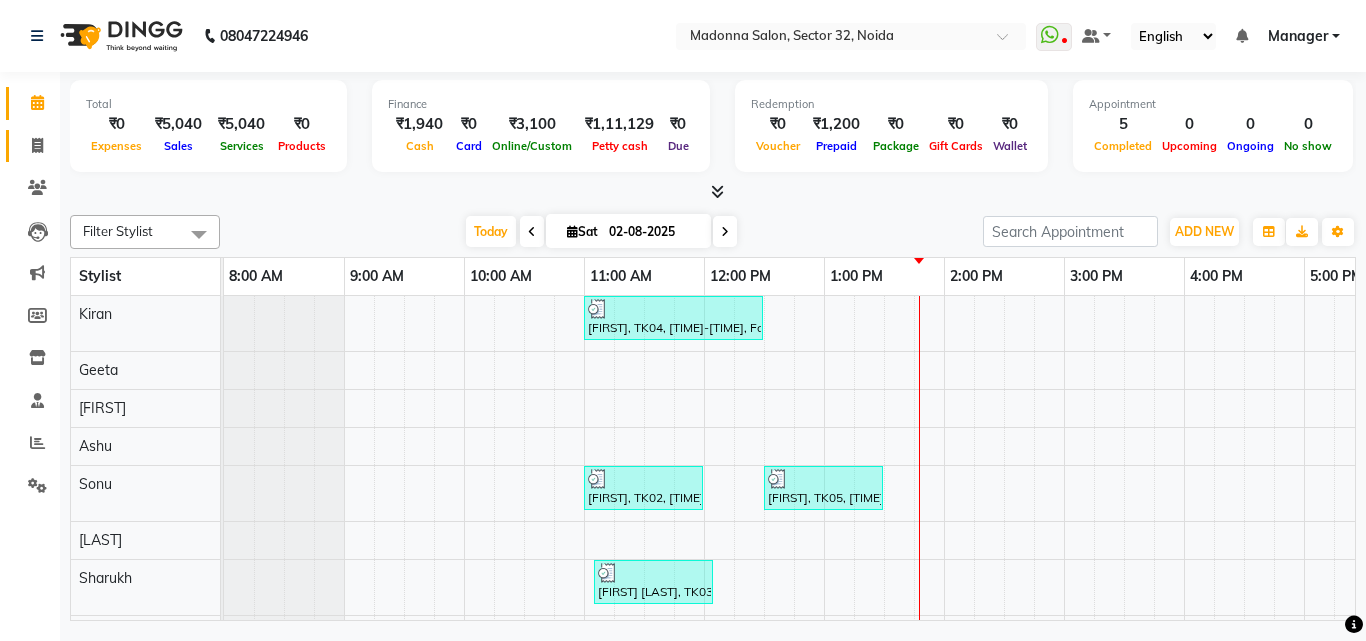 click 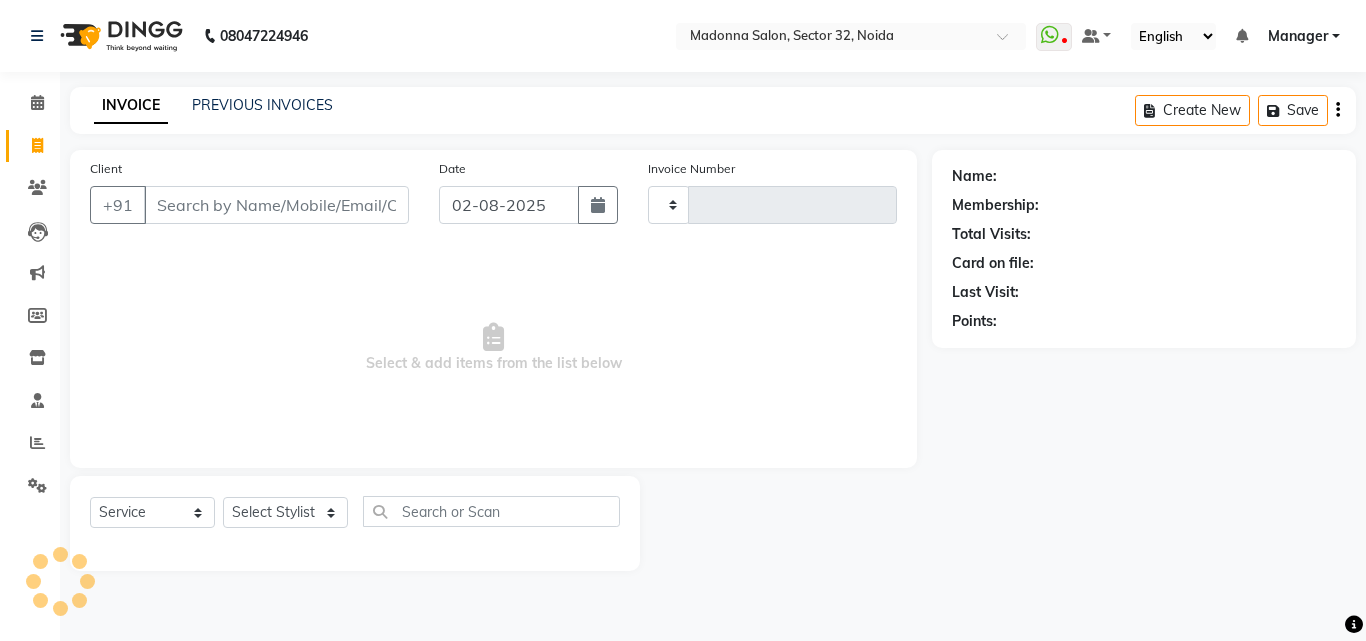 type on "2787" 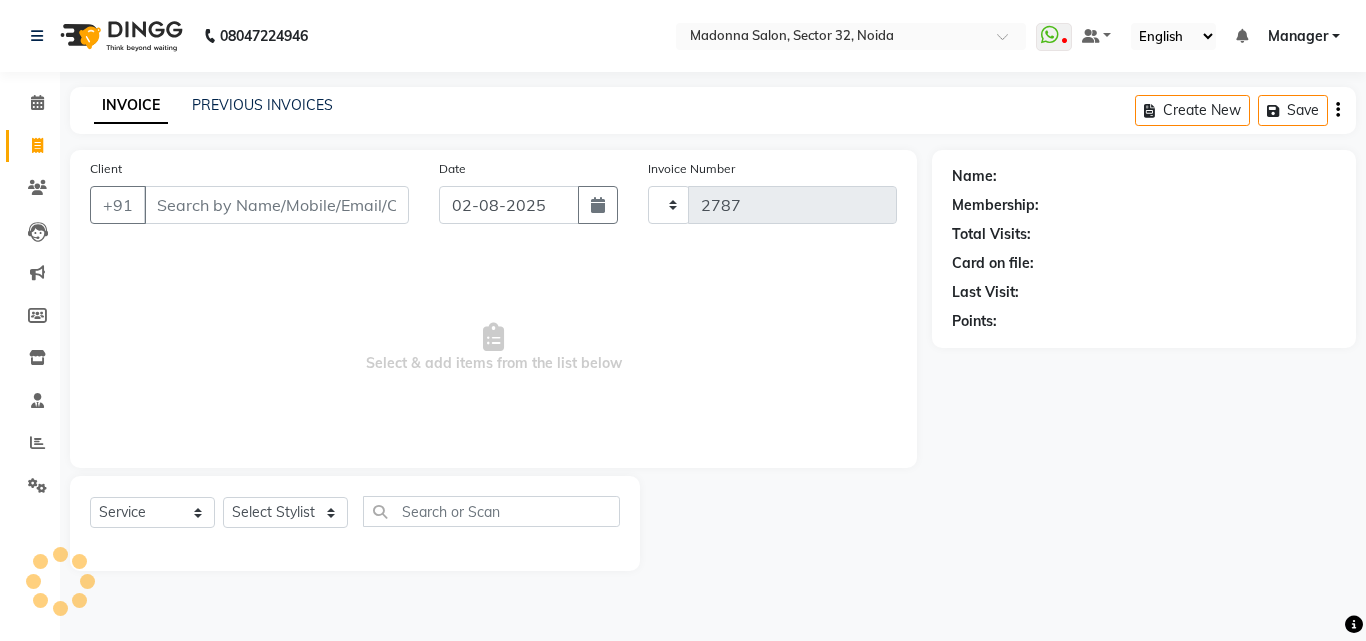 select on "7229" 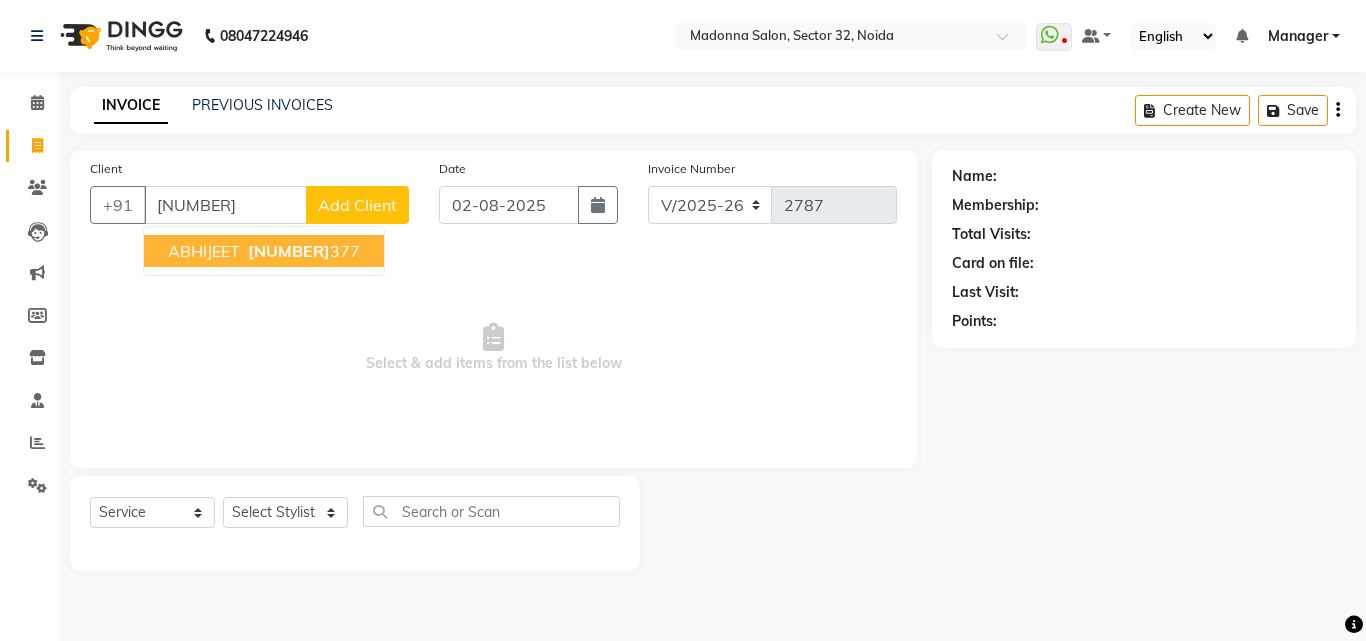 click on "[NUMBER]" at bounding box center [289, 251] 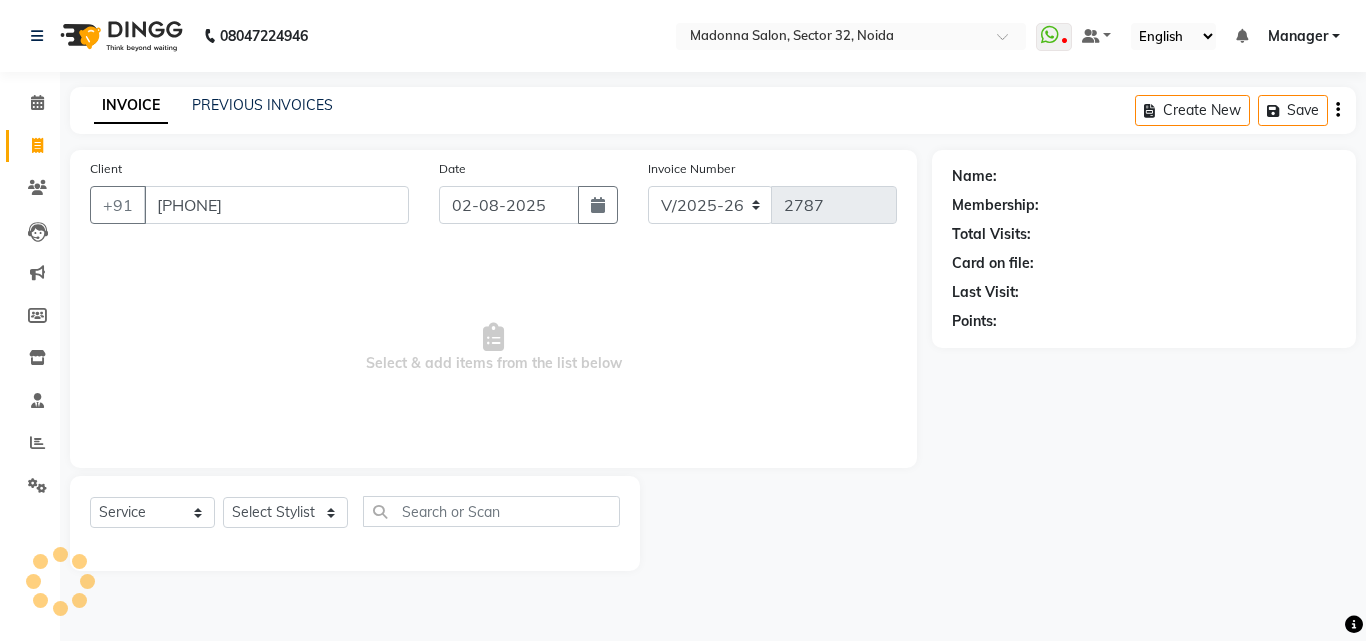 type on "[PHONE]" 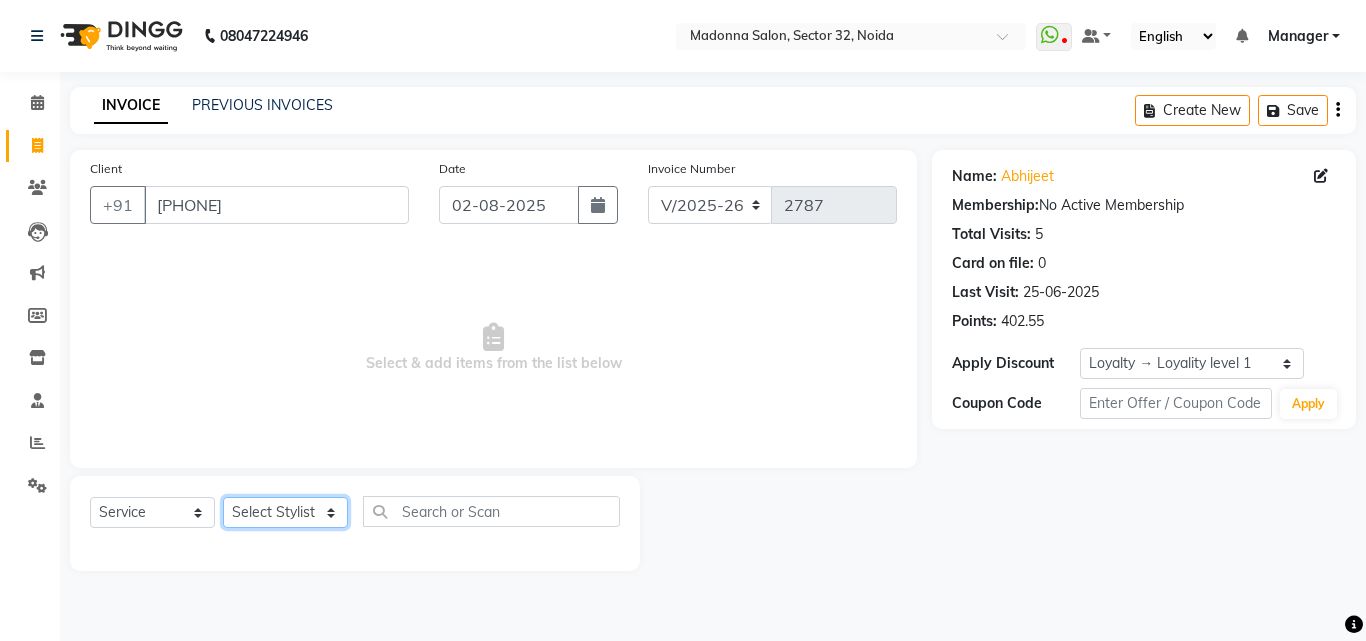 click on "Select Stylist Aayan Account  Ashu BHOLU Geeta Hanif JIYA SINGH Kiran LAXMAN PEDI Manager Mohit Naddy NAIL SWASTIKA Sajal Sameer Shahnawaj Sharukh Sonu VISHAL STYLIST" 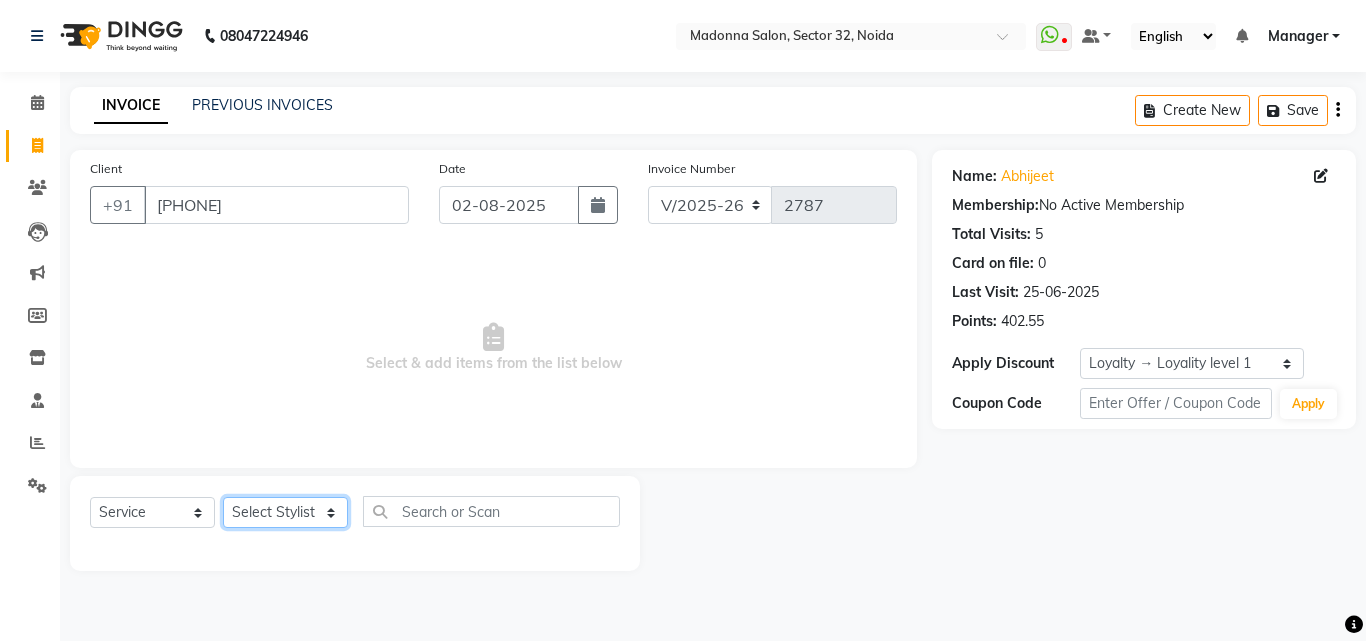 select on "65237" 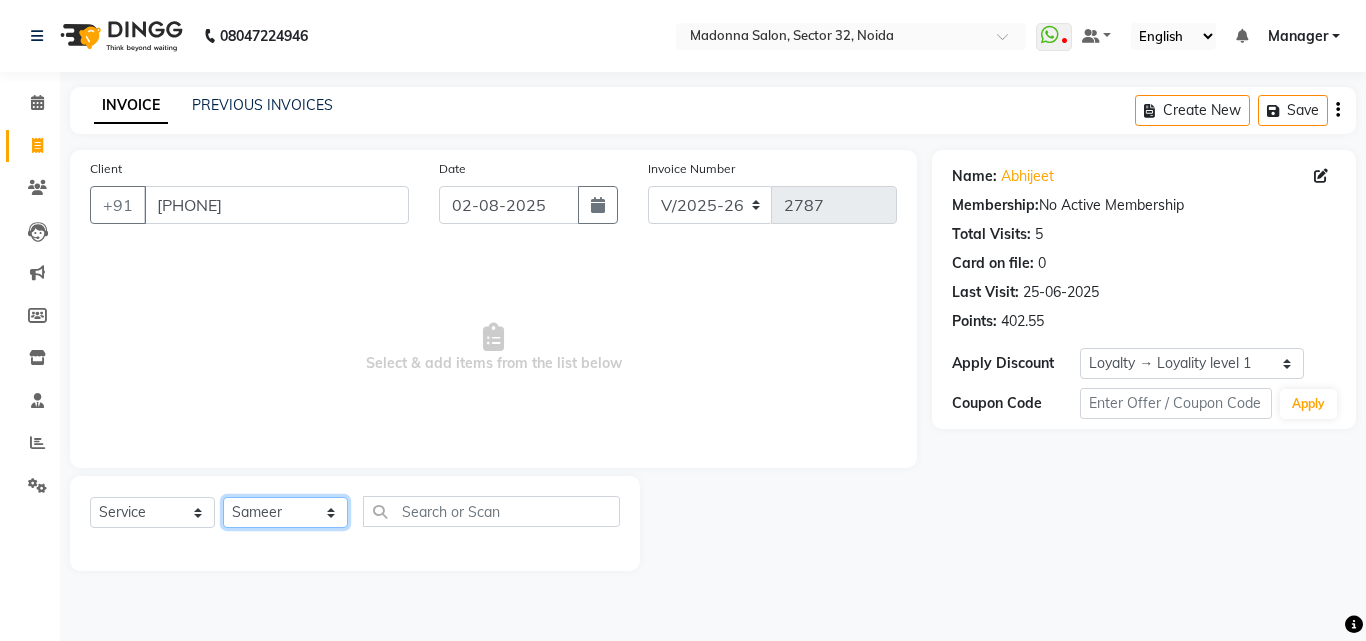 click on "Select Stylist Aayan Account  Ashu BHOLU Geeta Hanif JIYA SINGH Kiran LAXMAN PEDI Manager Mohit Naddy NAIL SWASTIKA Sajal Sameer Shahnawaj Sharukh Sonu VISHAL STYLIST" 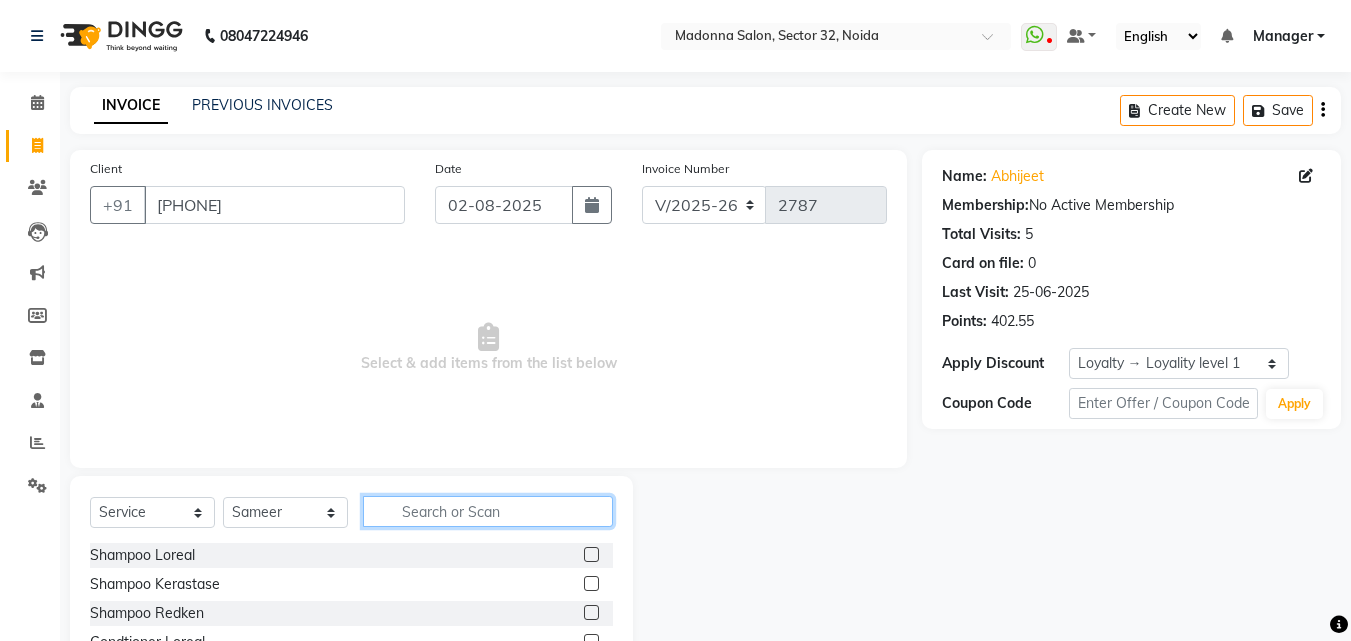 click 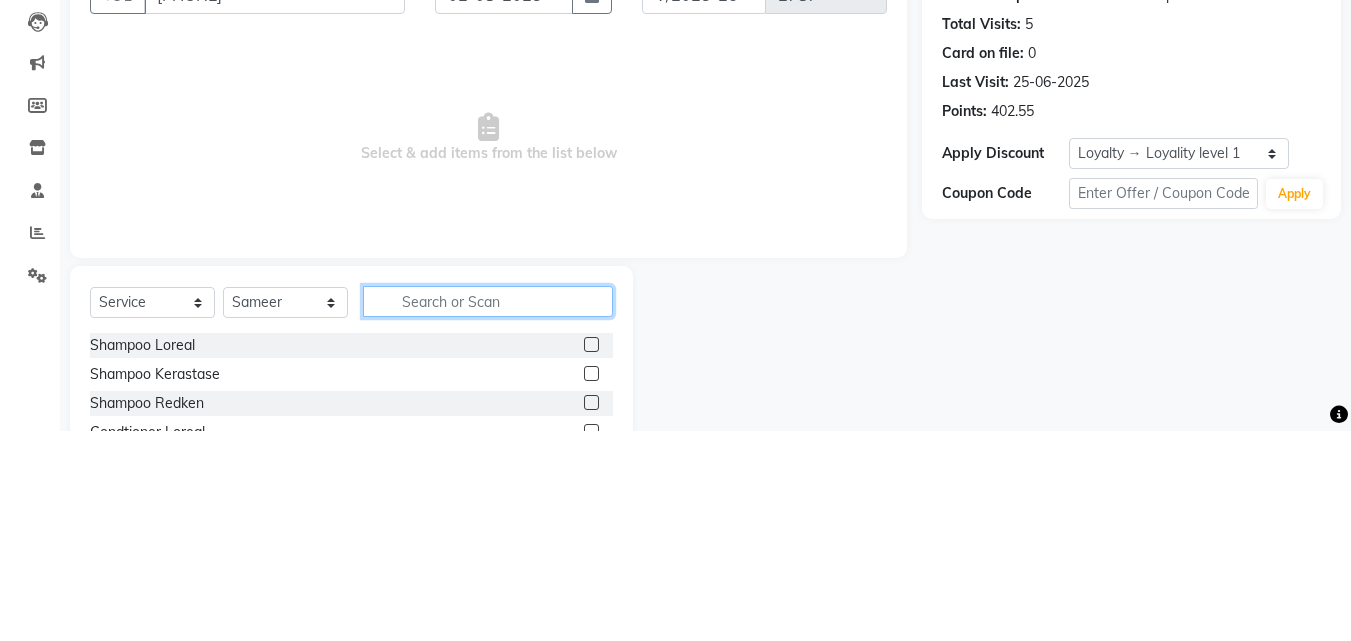 scroll, scrollTop: 48, scrollLeft: 0, axis: vertical 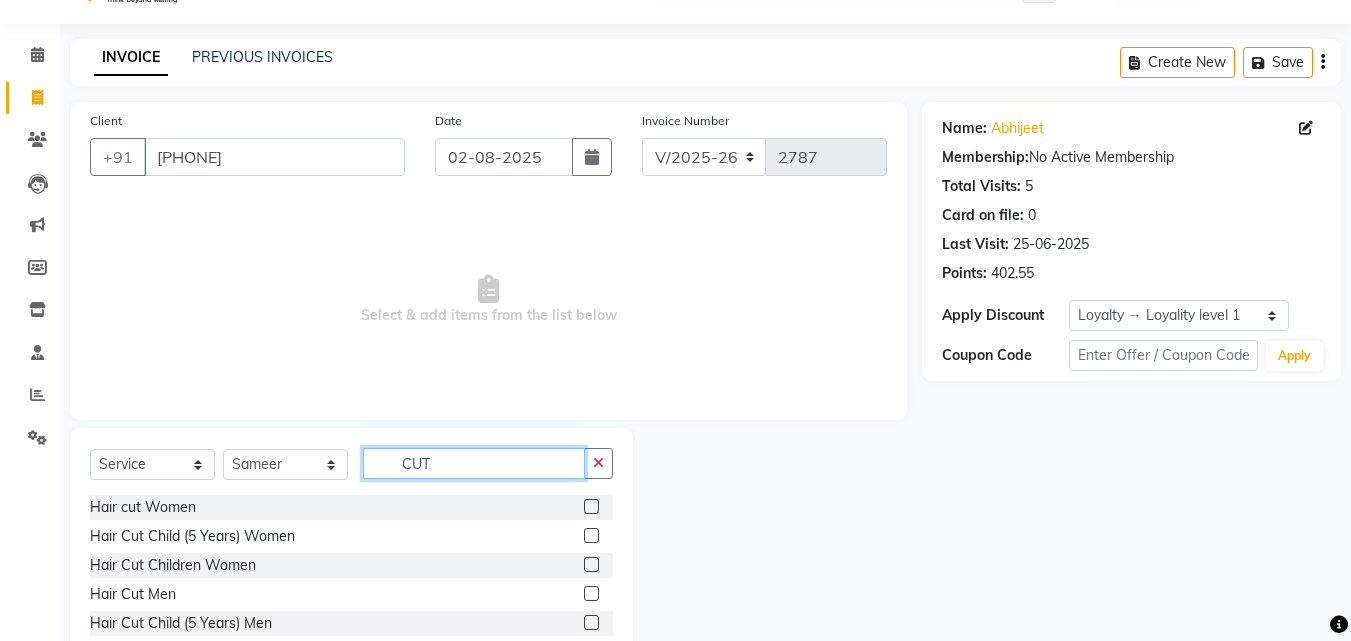 type on "CUT" 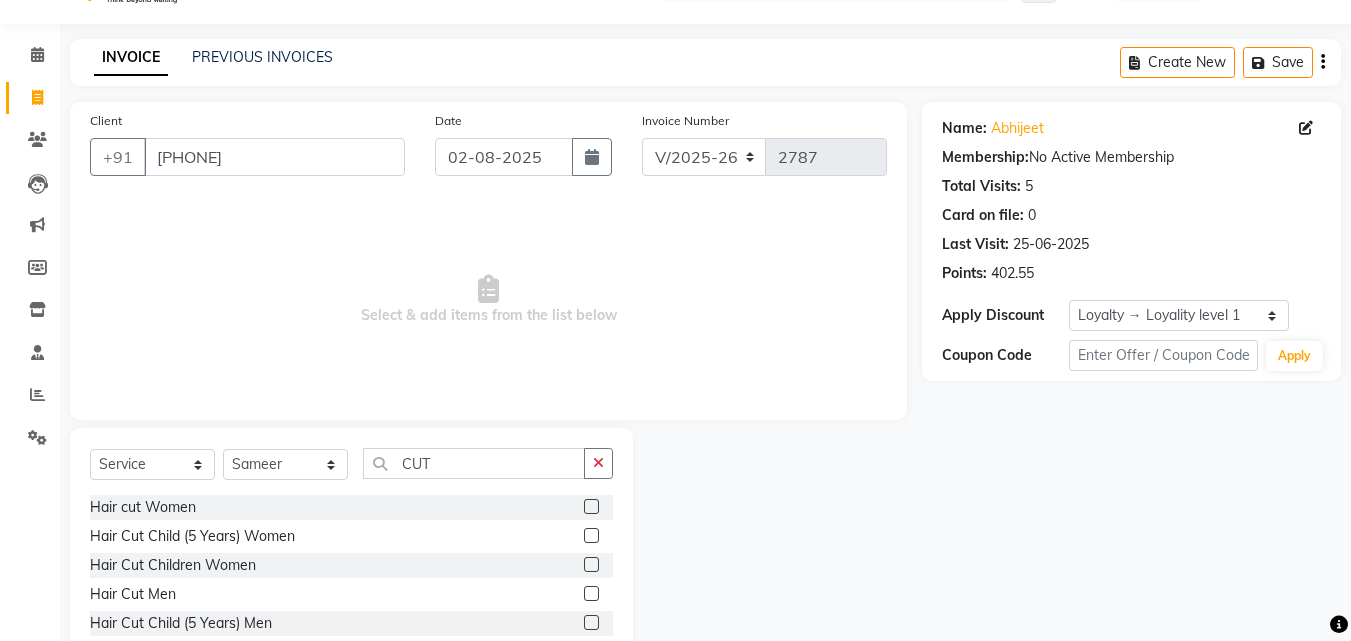 click 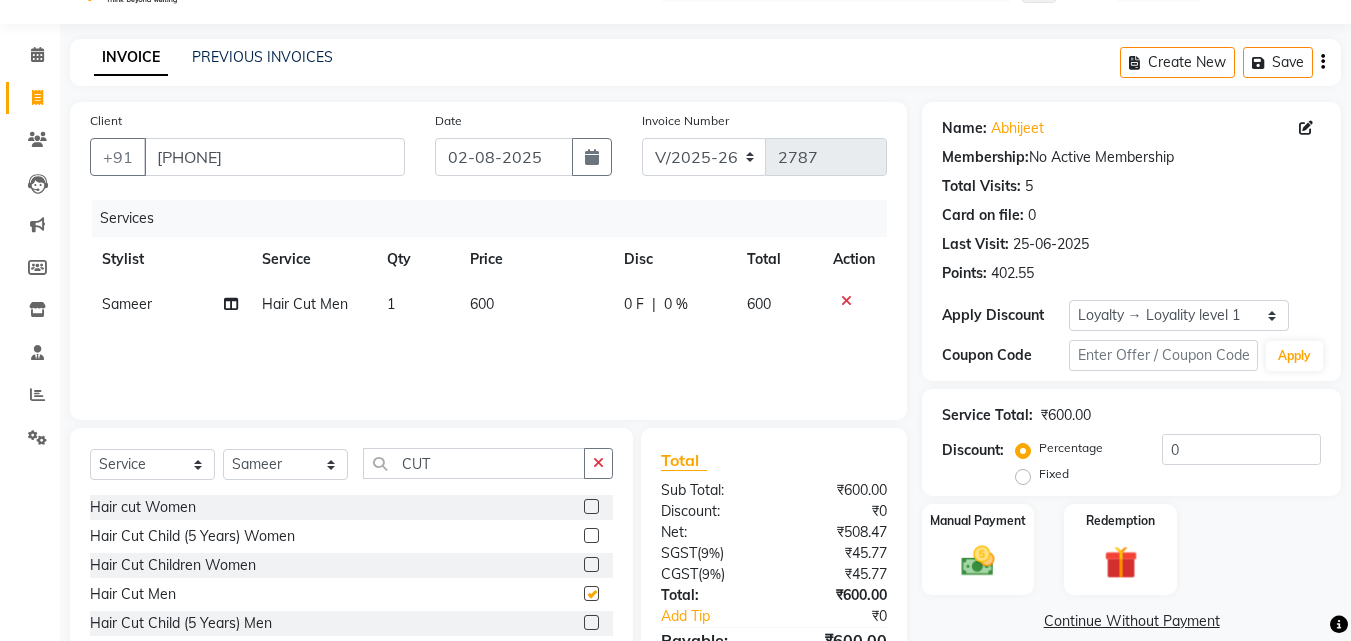 checkbox on "false" 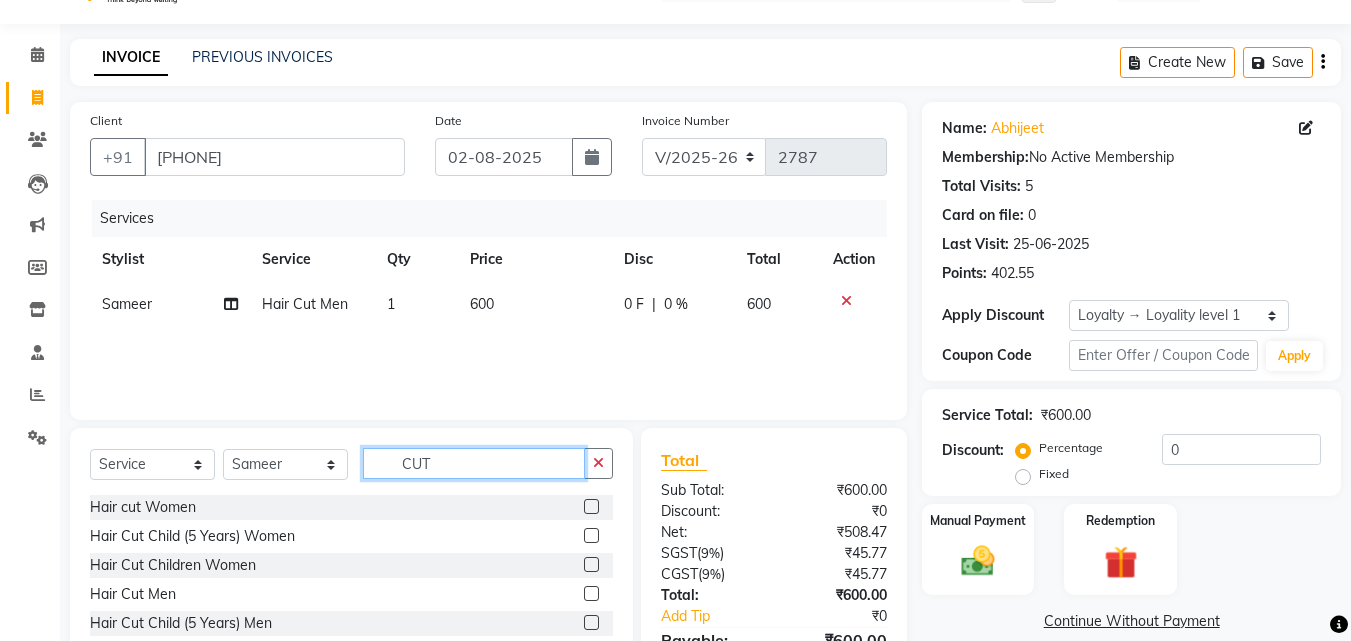 click on "CUT" 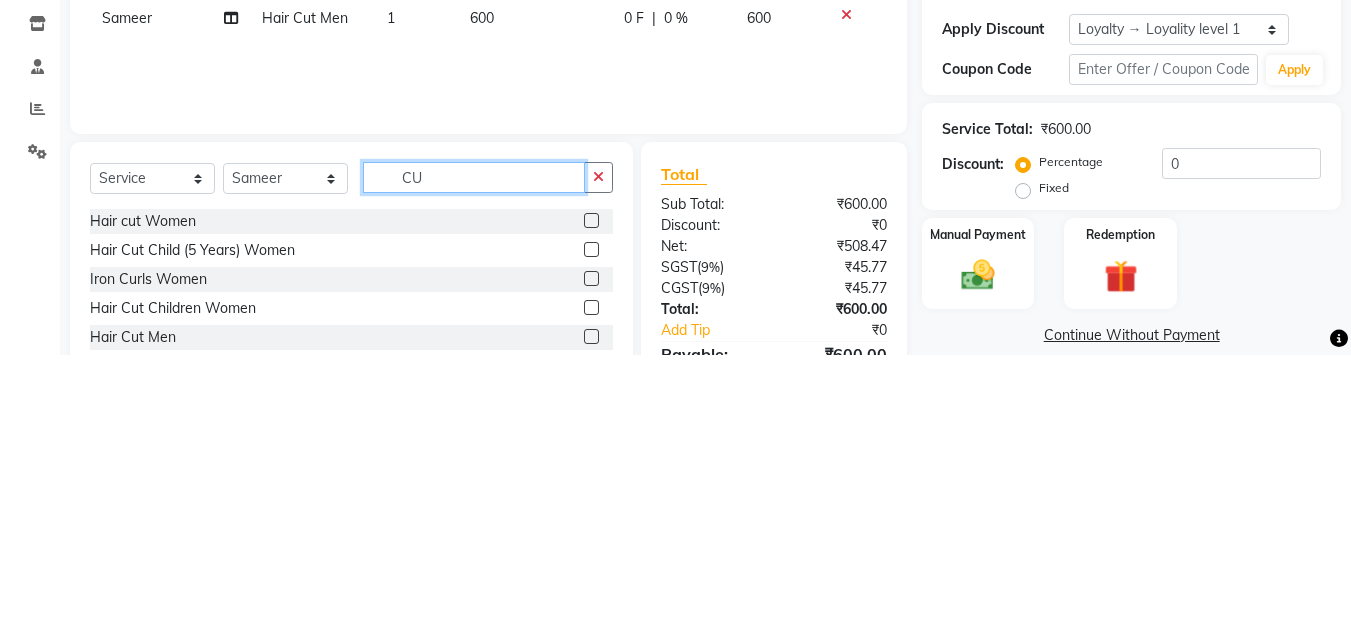 type on "C" 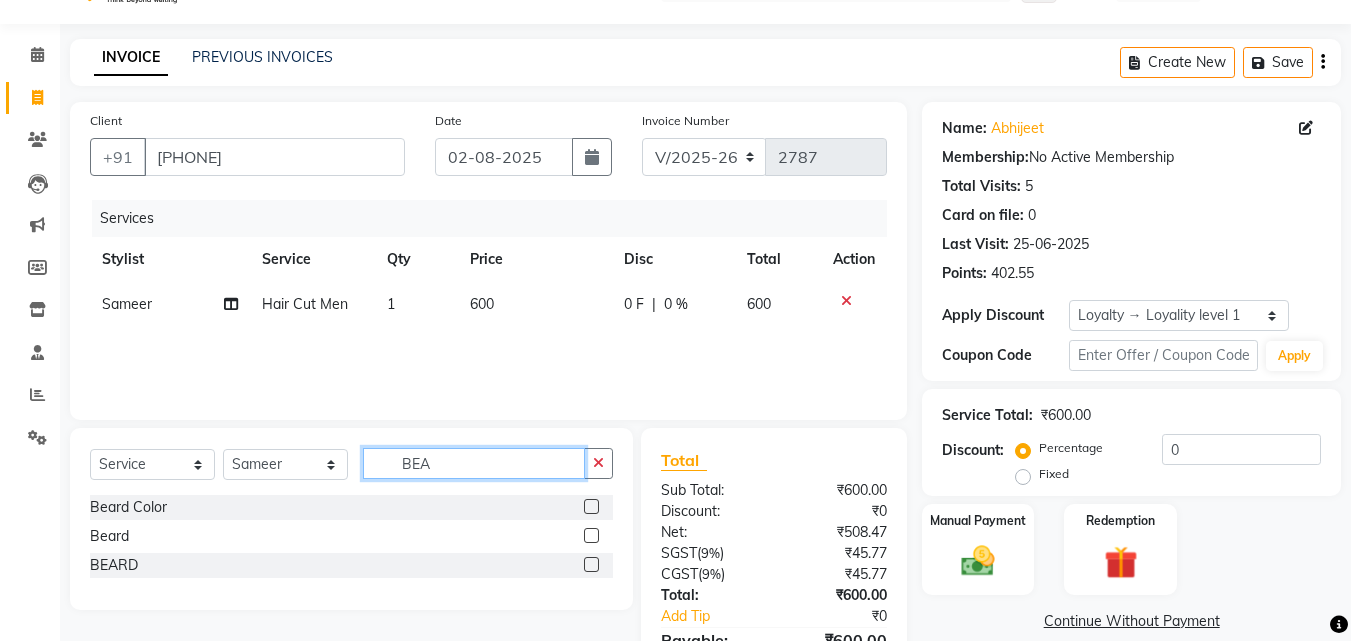 type on "BEA" 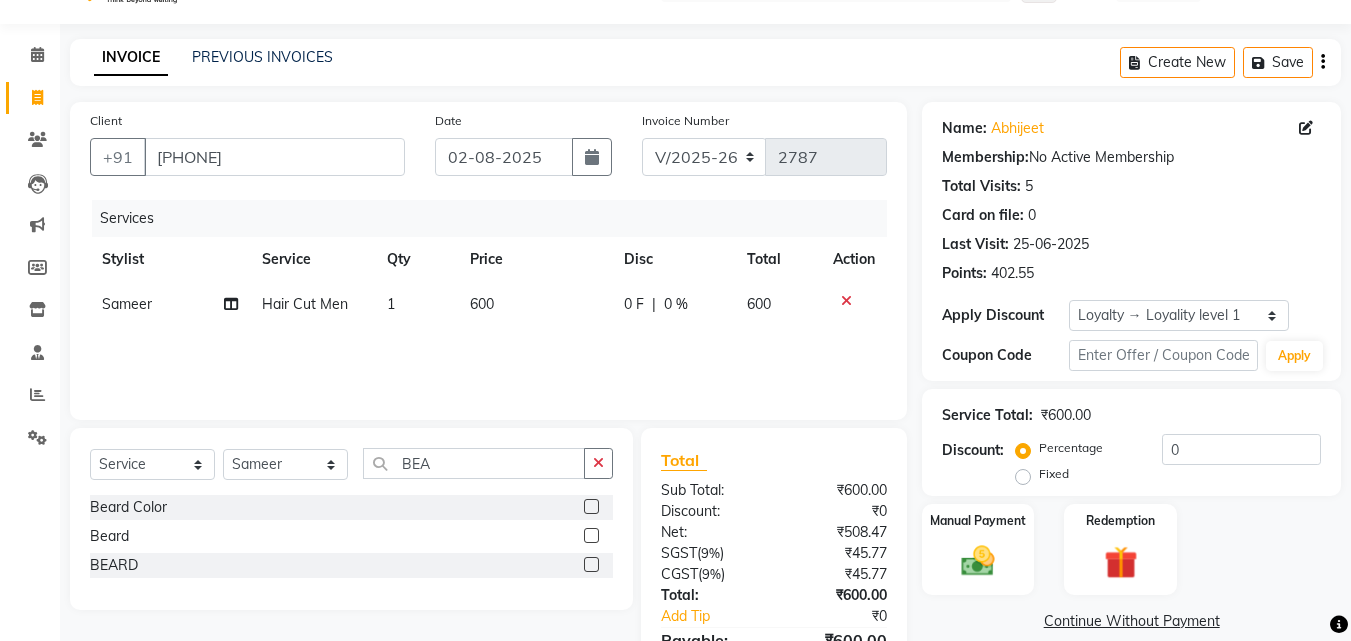 click 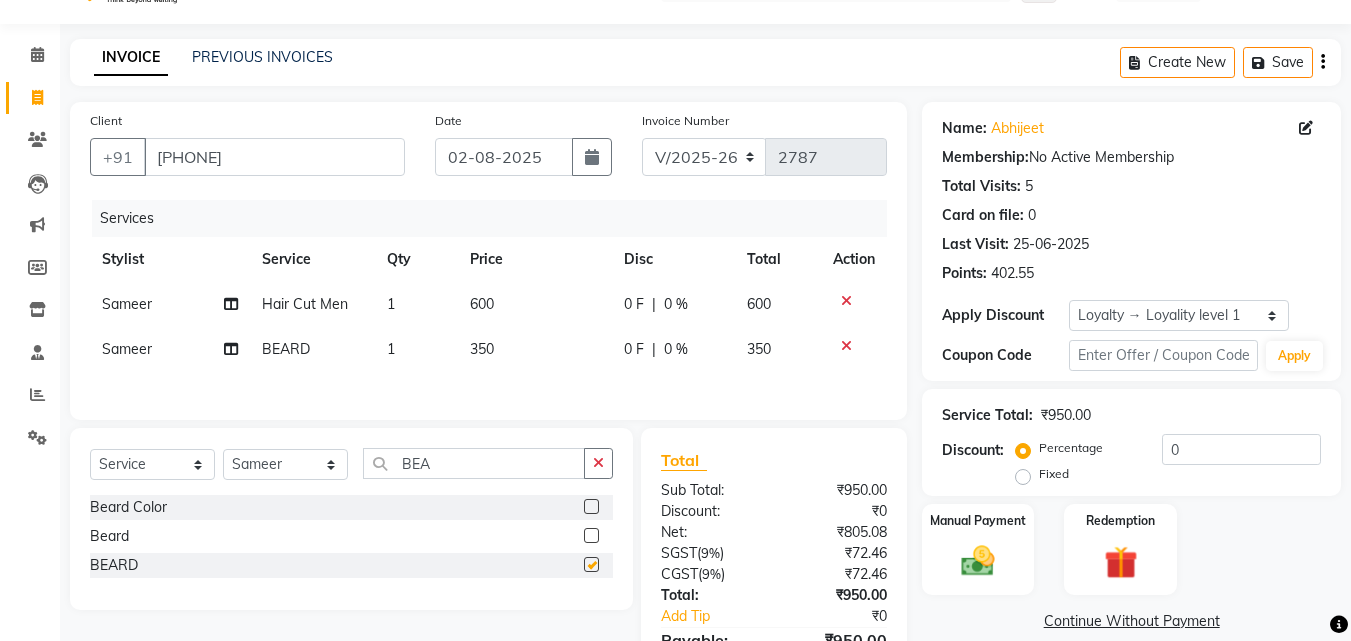 checkbox on "false" 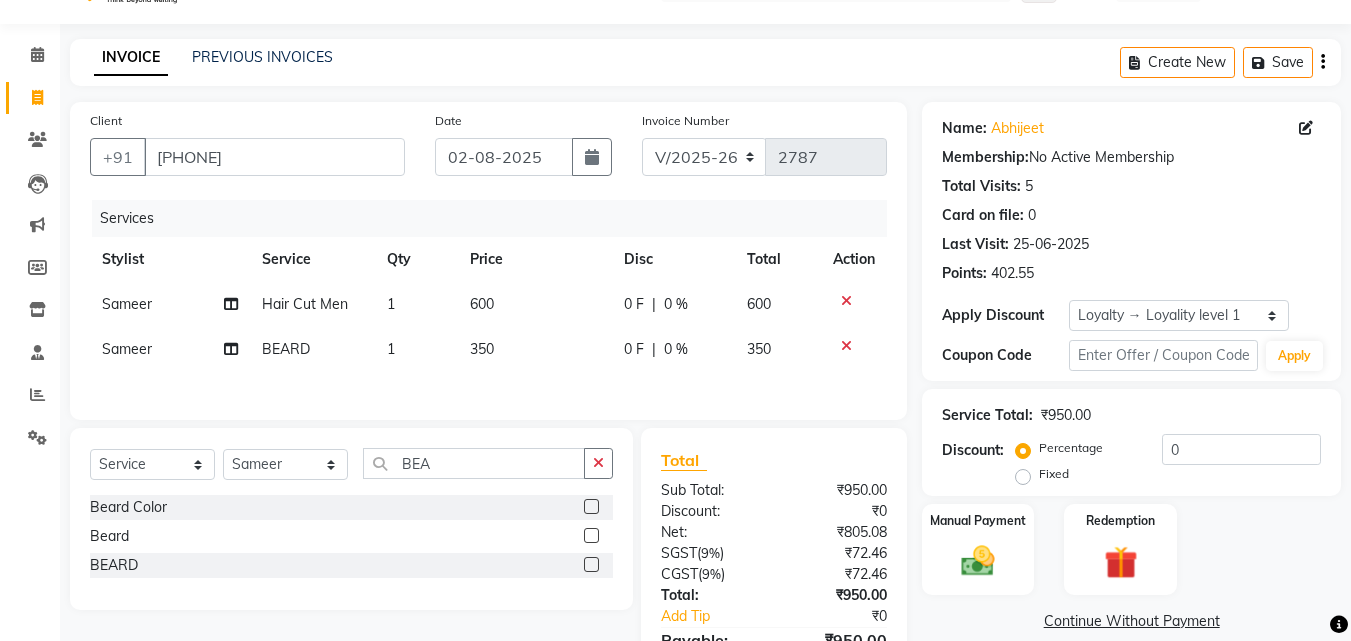 click 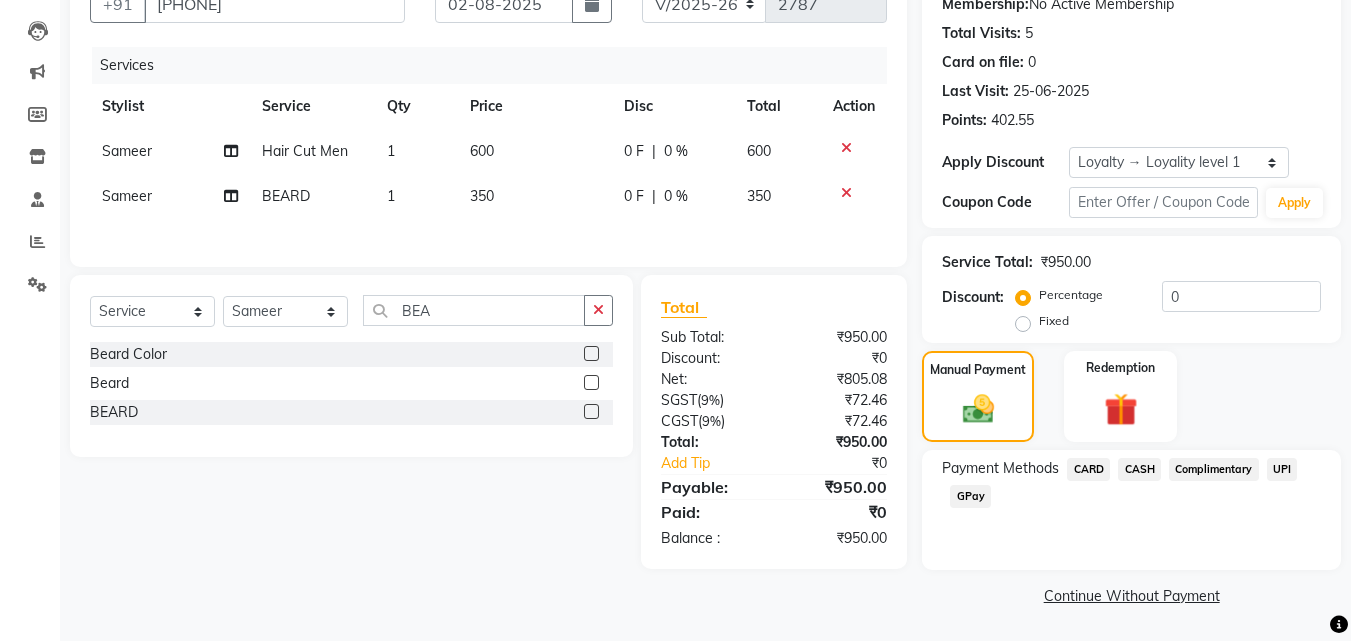 click on "CASH" 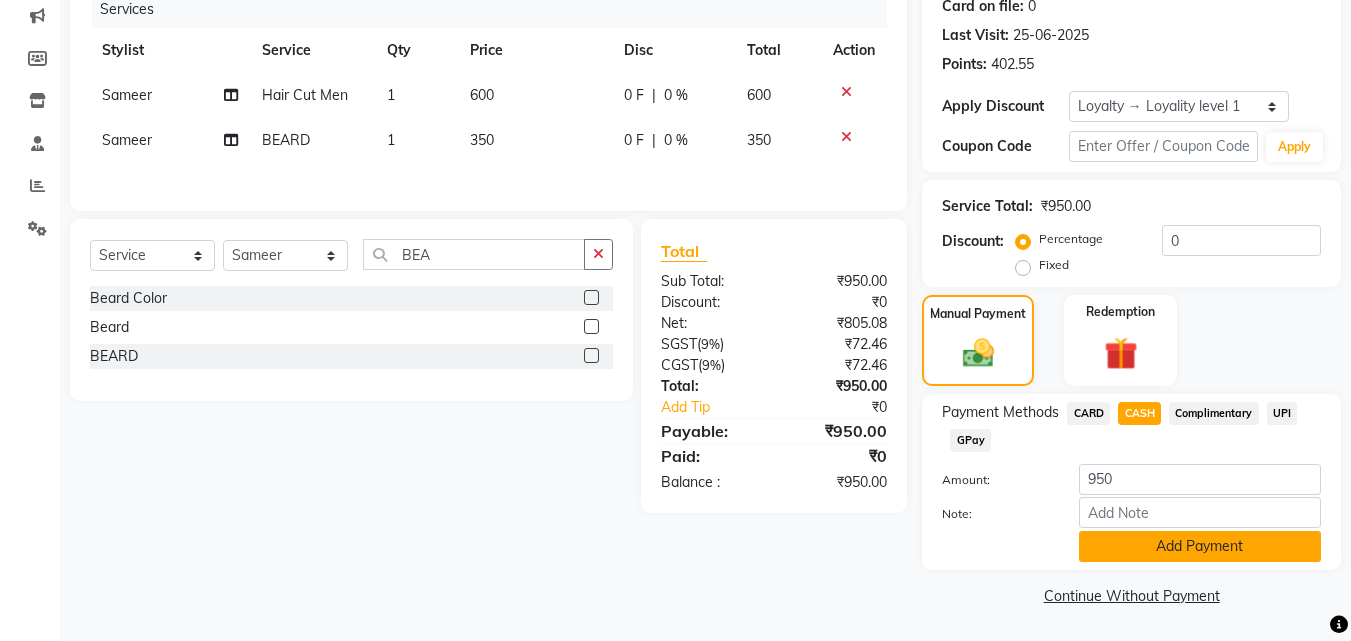 click on "Add Payment" 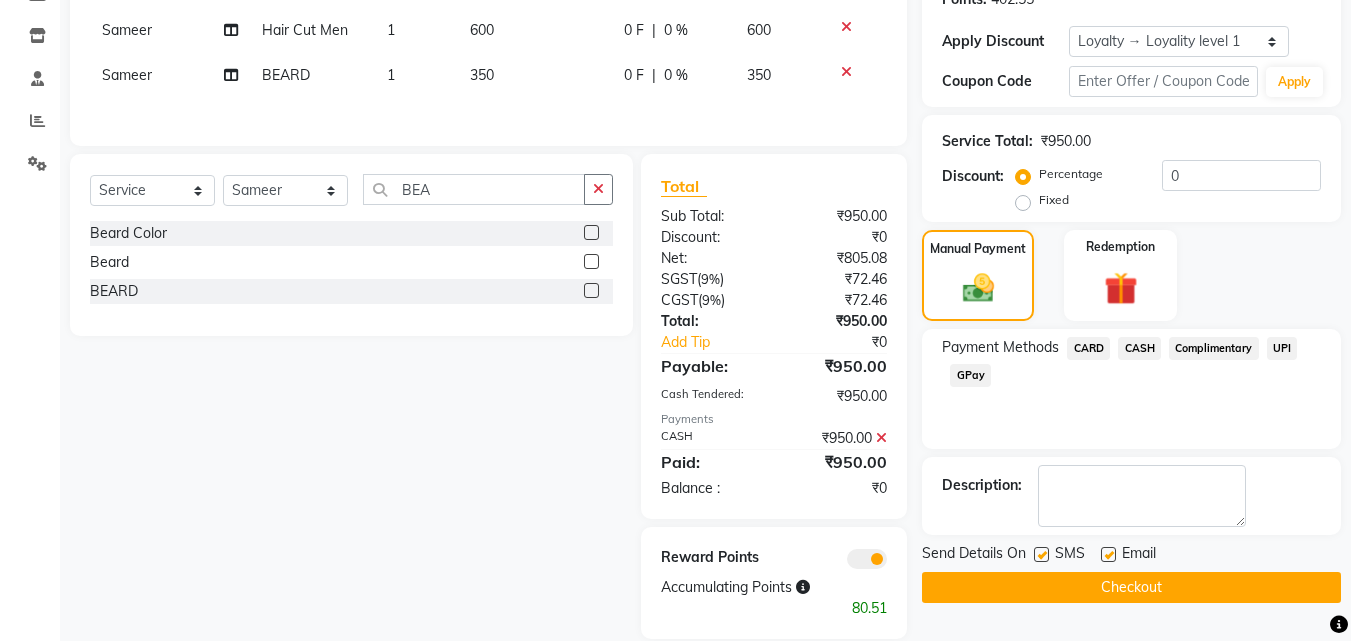 scroll, scrollTop: 353, scrollLeft: 0, axis: vertical 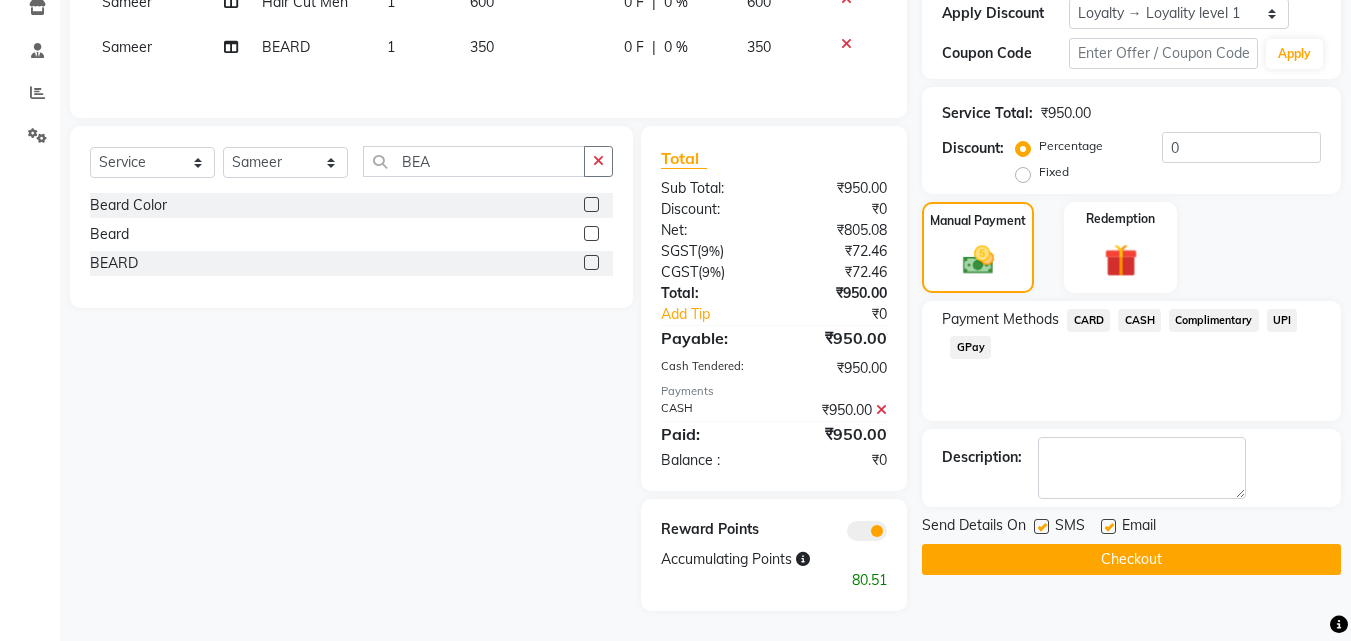 click on "Checkout" 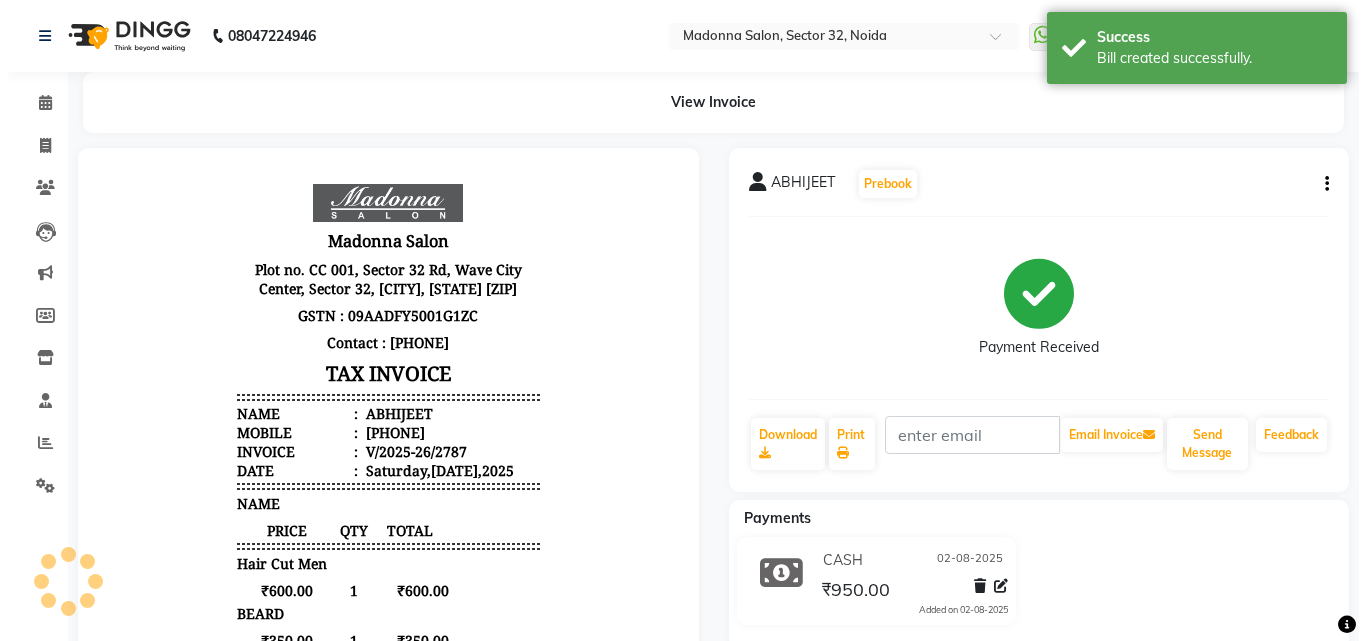 scroll, scrollTop: 0, scrollLeft: 0, axis: both 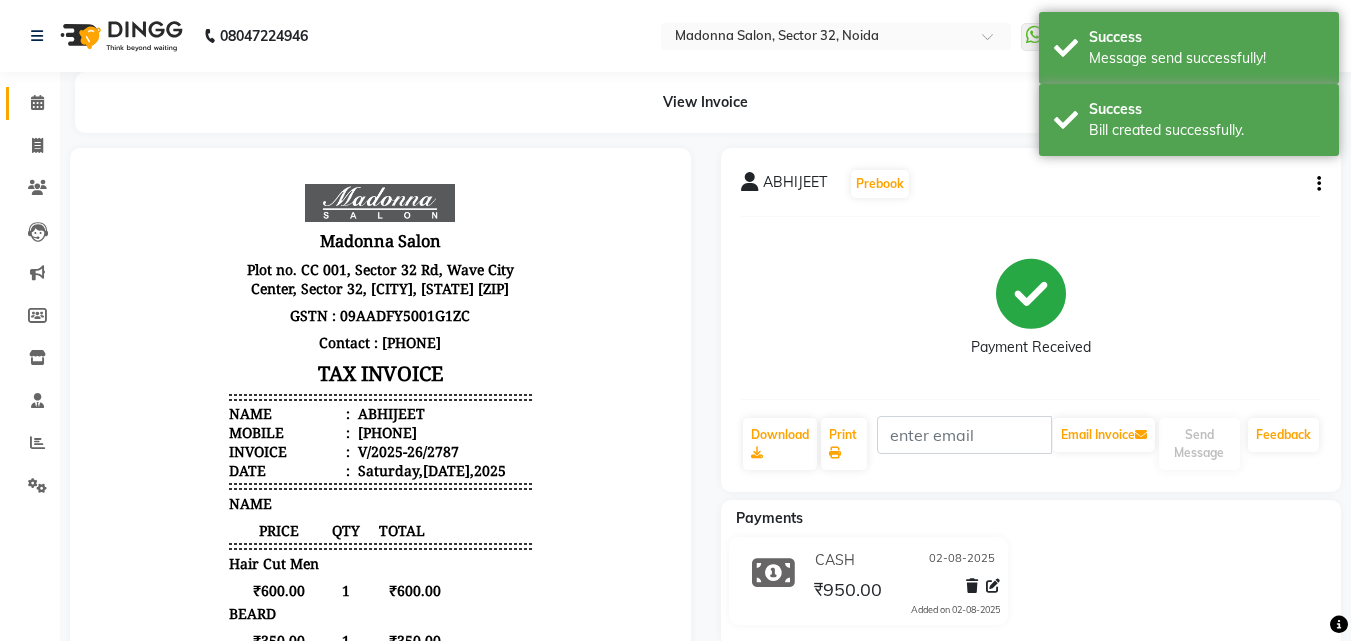 click 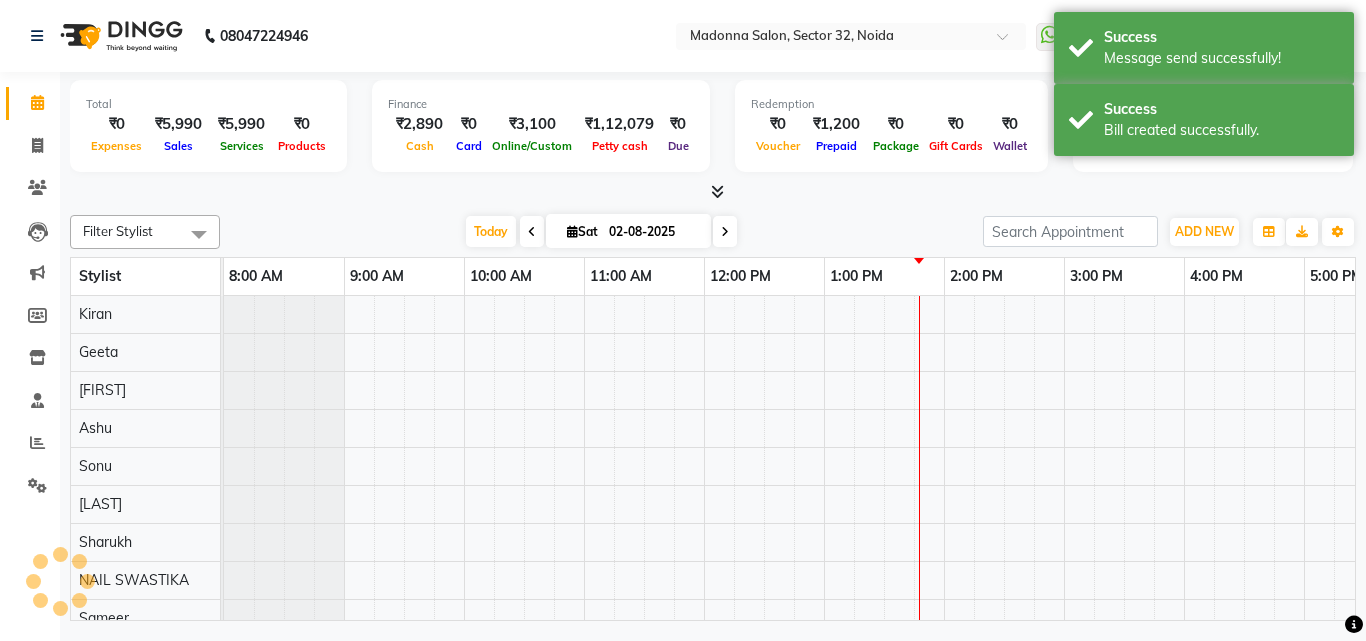 scroll, scrollTop: 0, scrollLeft: 429, axis: horizontal 